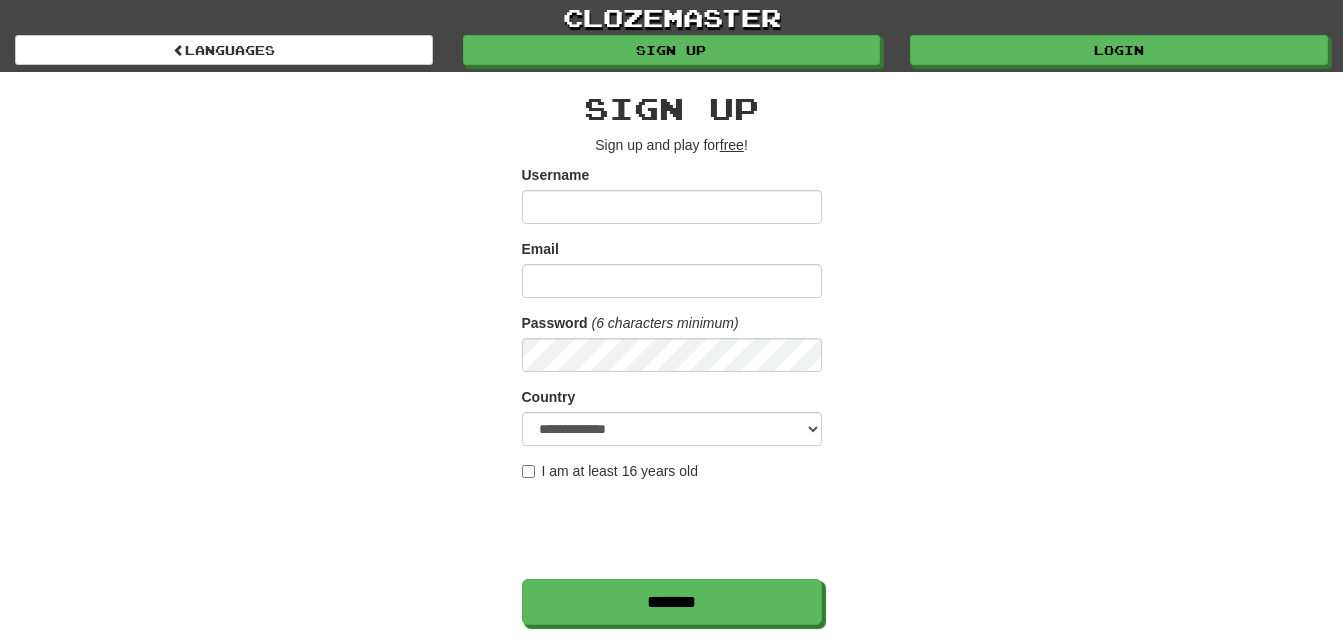 scroll, scrollTop: 0, scrollLeft: 0, axis: both 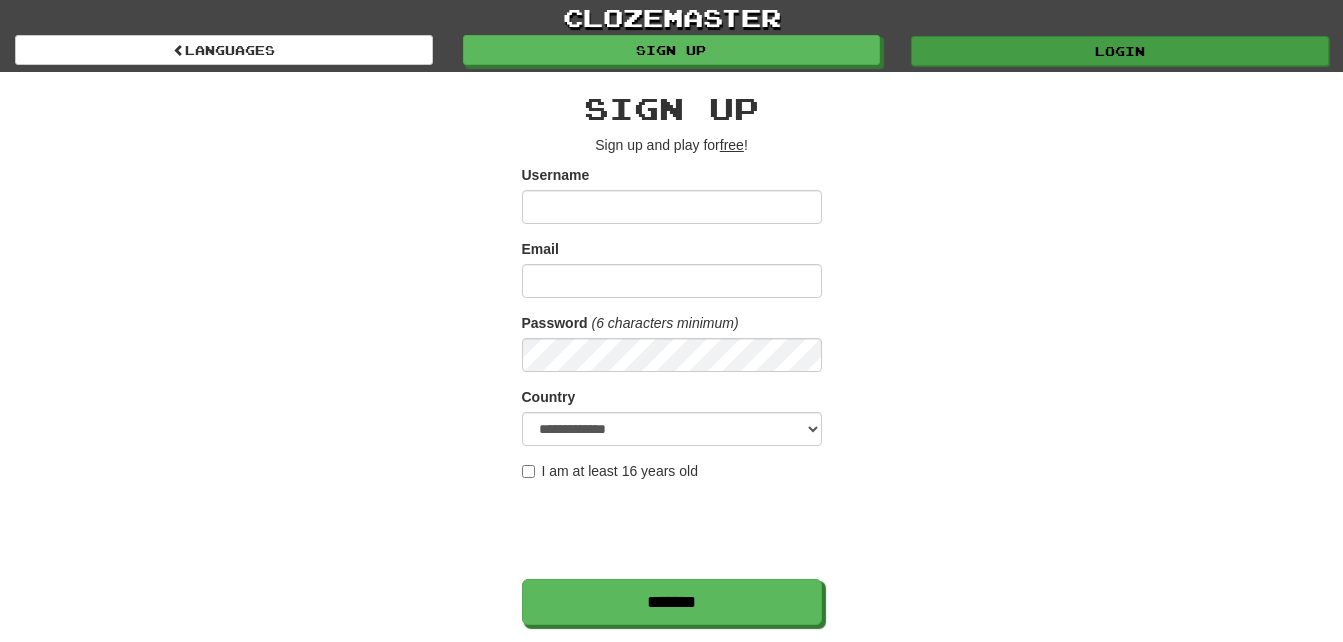 type on "***" 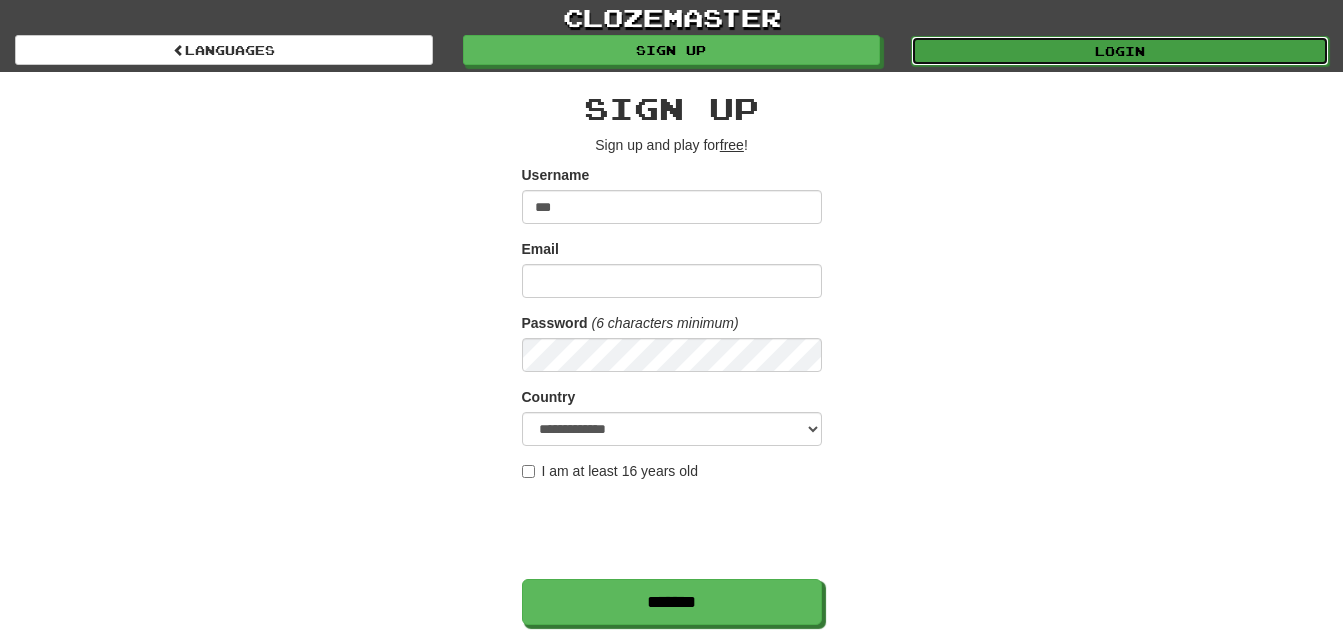 click on "Login" at bounding box center (1120, 51) 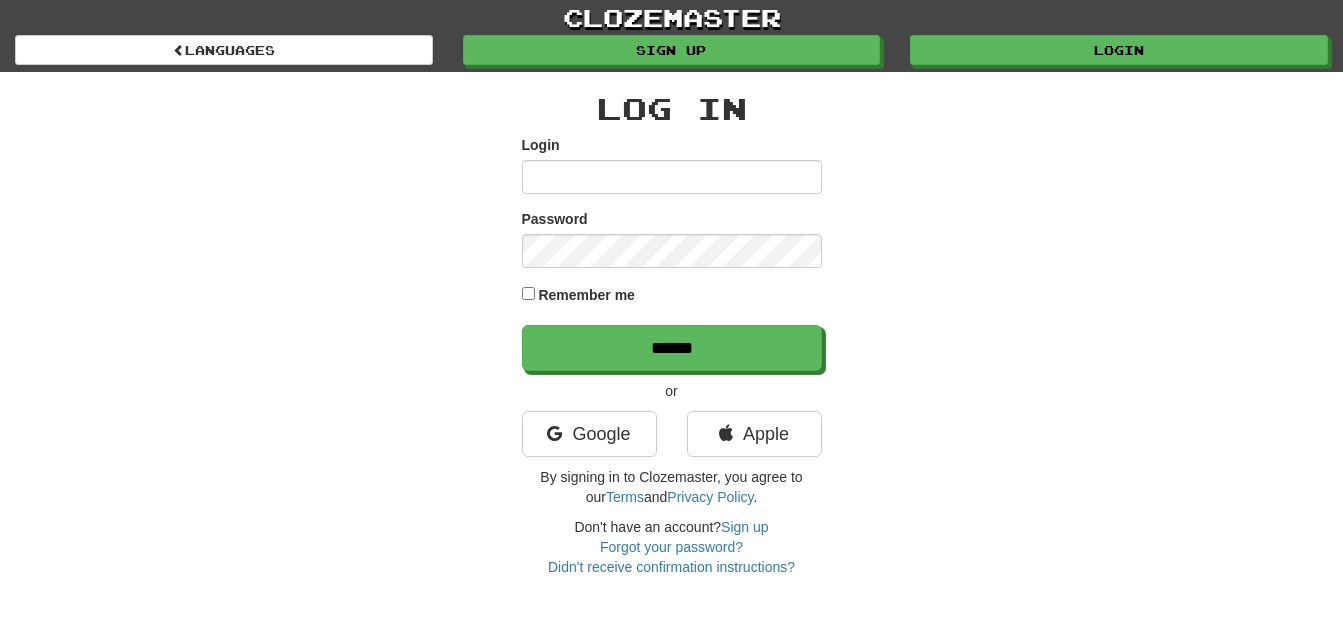 scroll, scrollTop: 0, scrollLeft: 0, axis: both 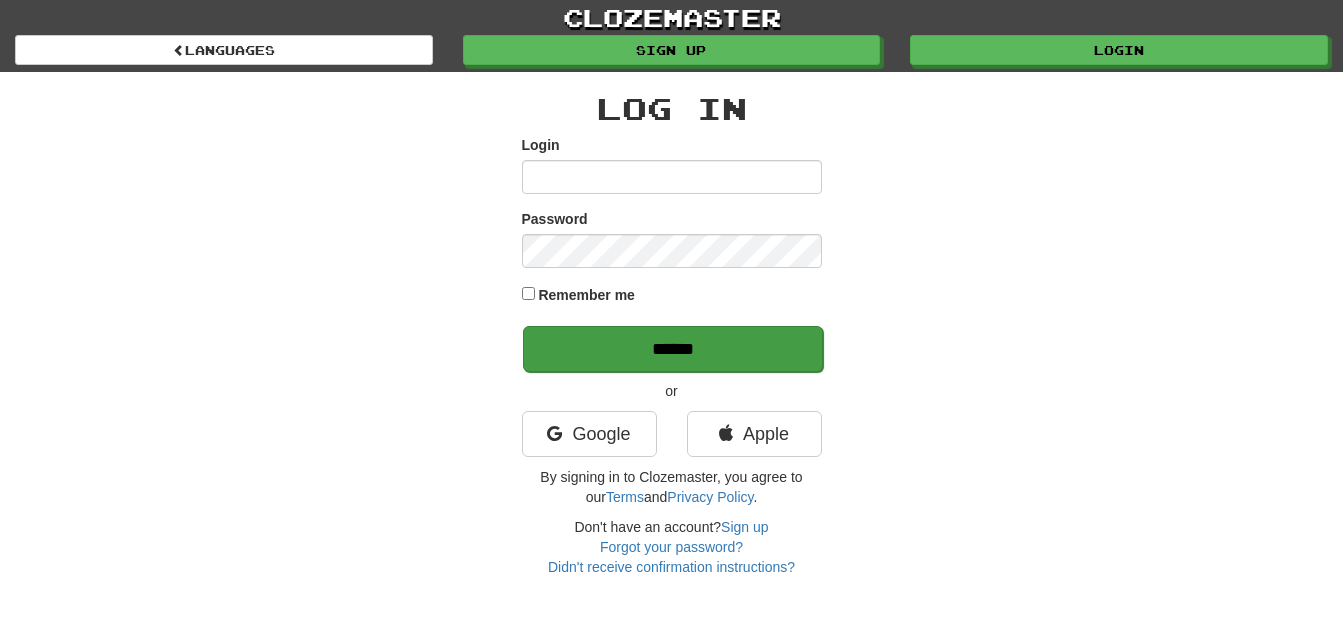 type on "***" 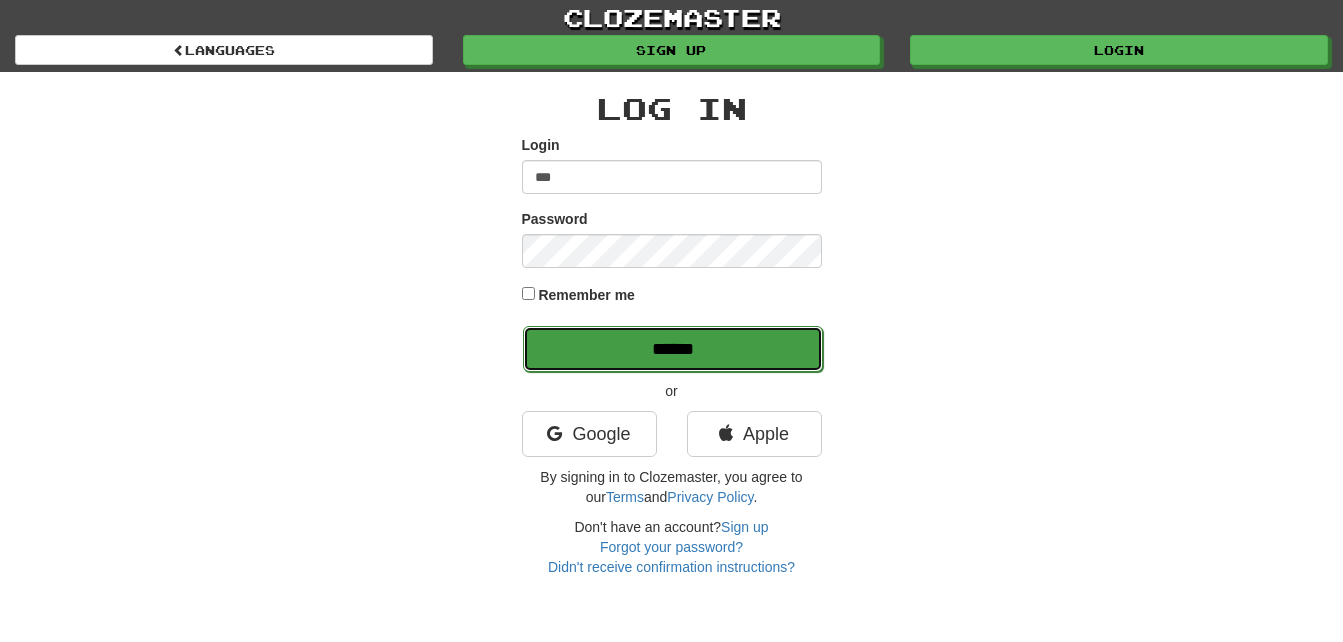 click on "******" at bounding box center (673, 349) 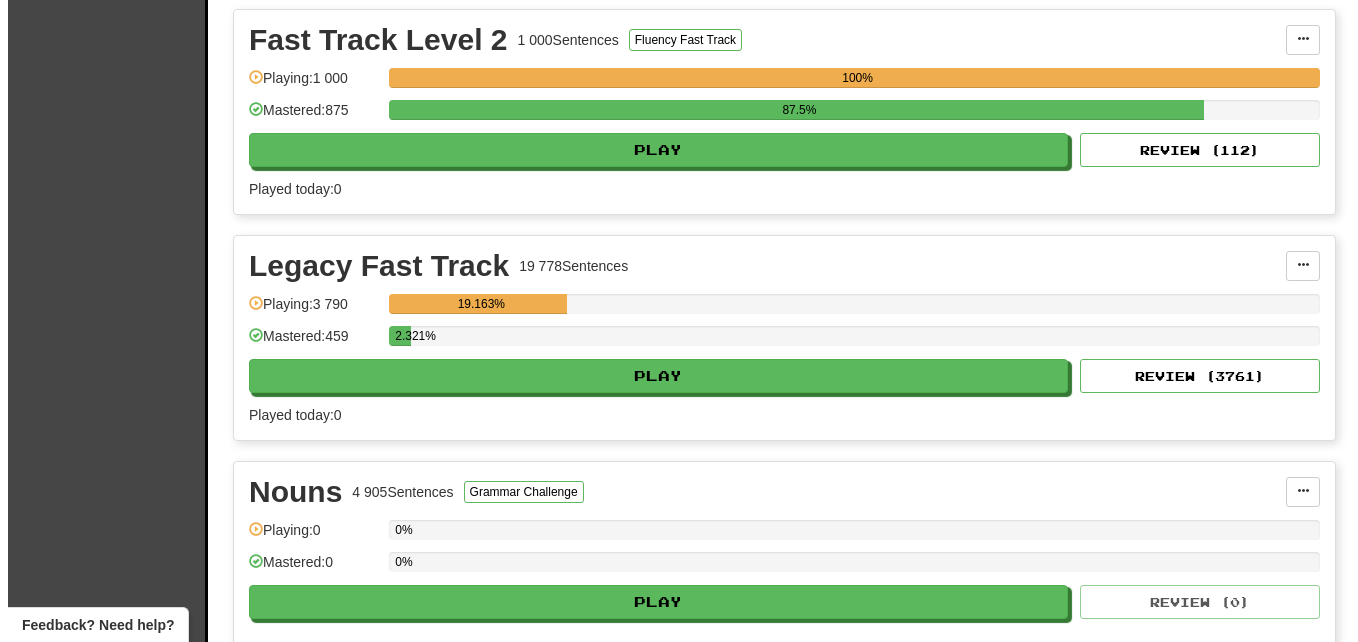 scroll, scrollTop: 700, scrollLeft: 0, axis: vertical 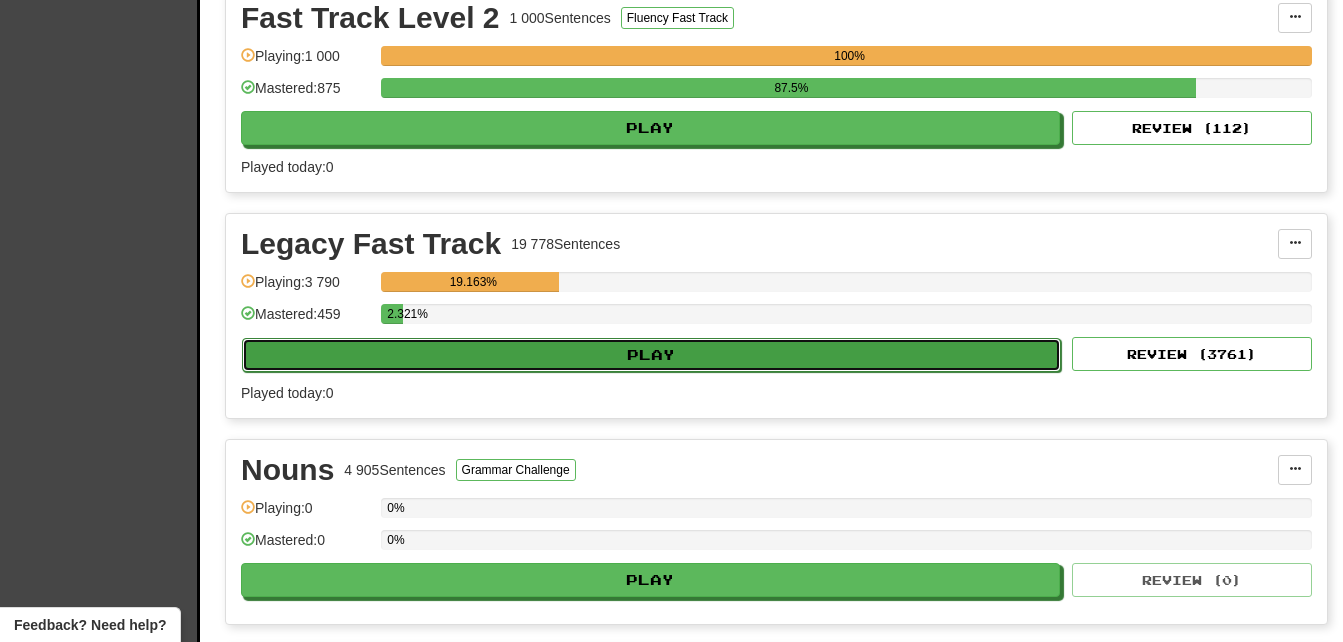 click on "Play" at bounding box center [651, 355] 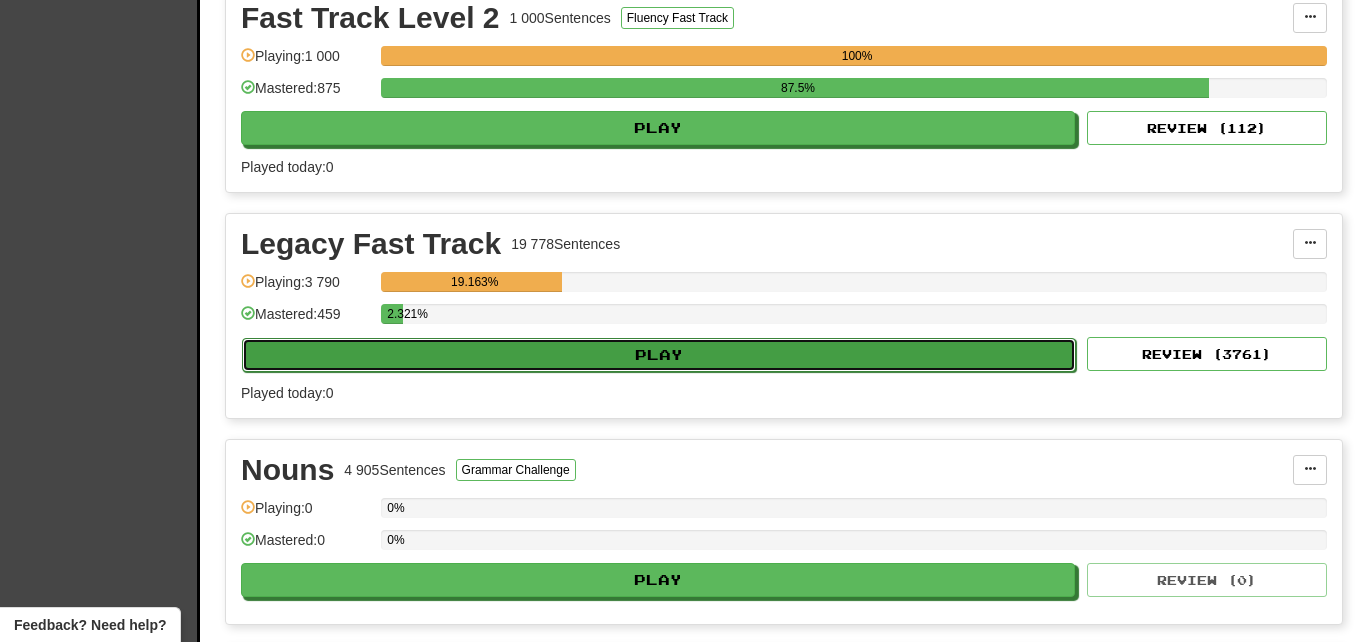 select on "**" 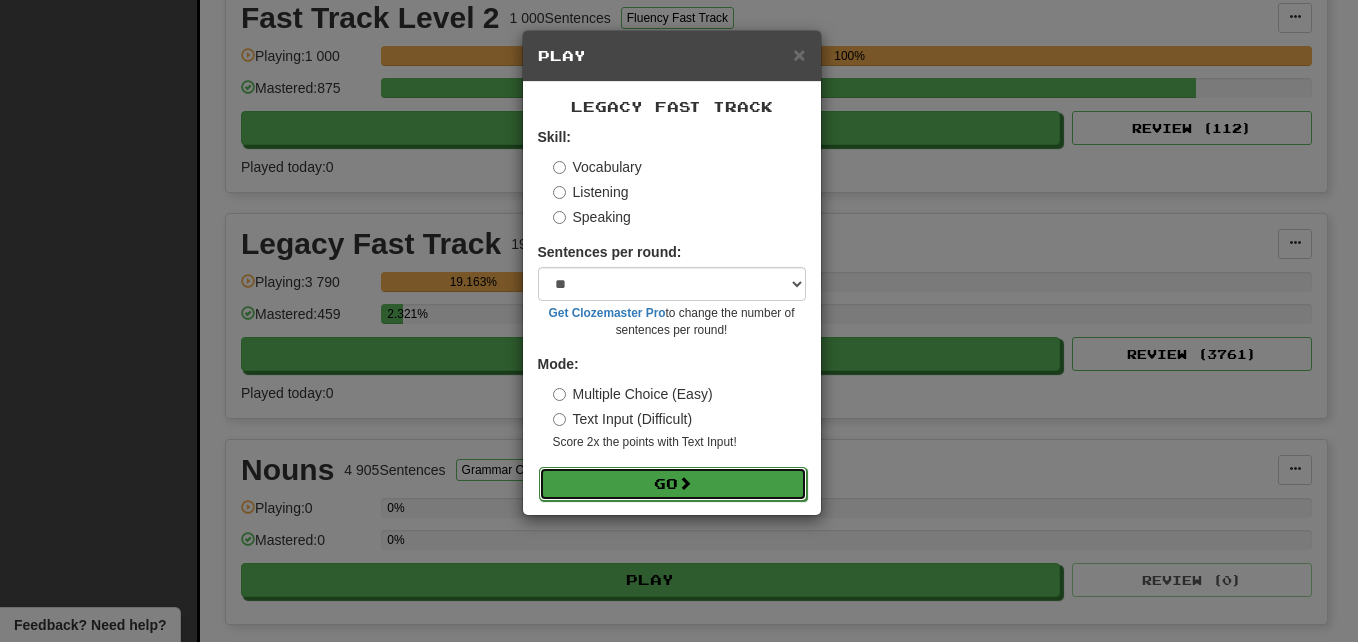 click on "Go" at bounding box center [673, 484] 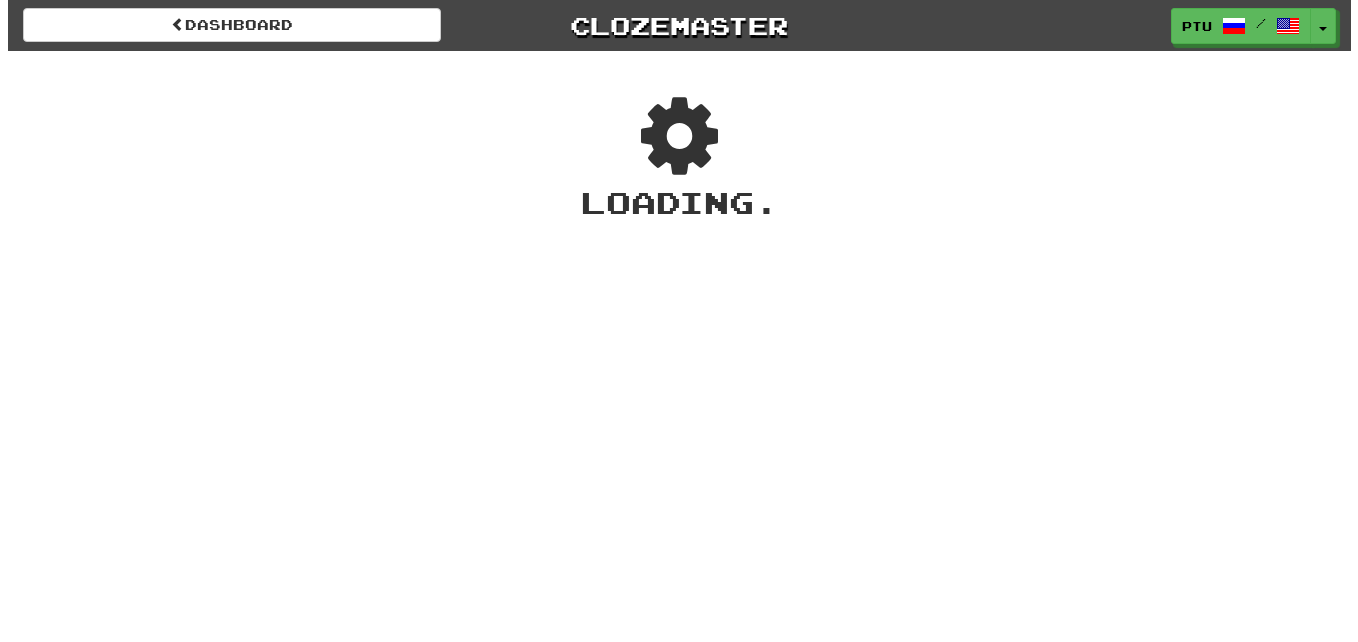 scroll, scrollTop: 0, scrollLeft: 0, axis: both 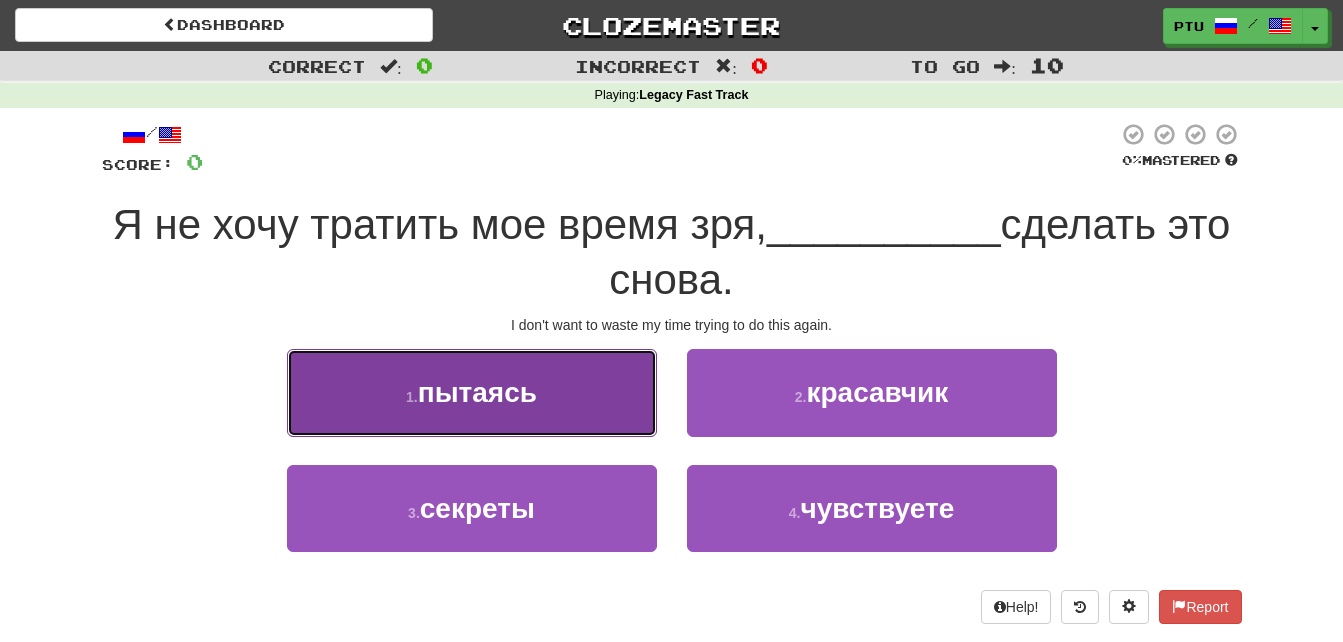 click on "пытаясь" at bounding box center (477, 392) 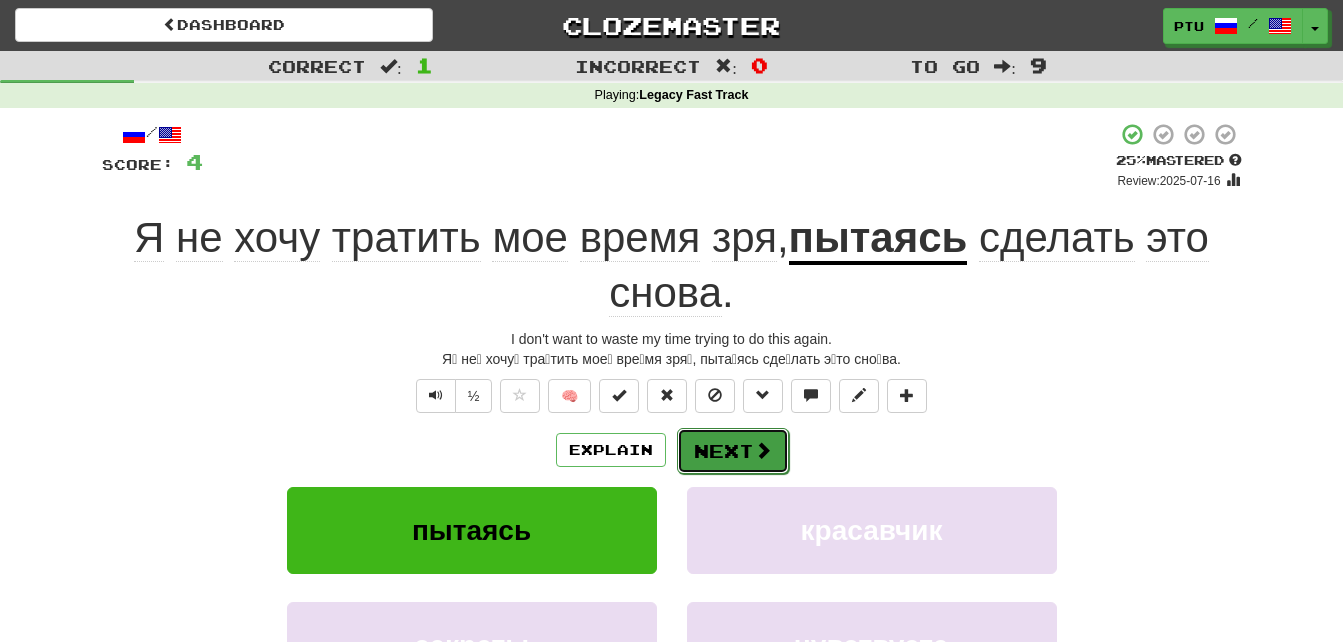 click on "Next" at bounding box center [733, 451] 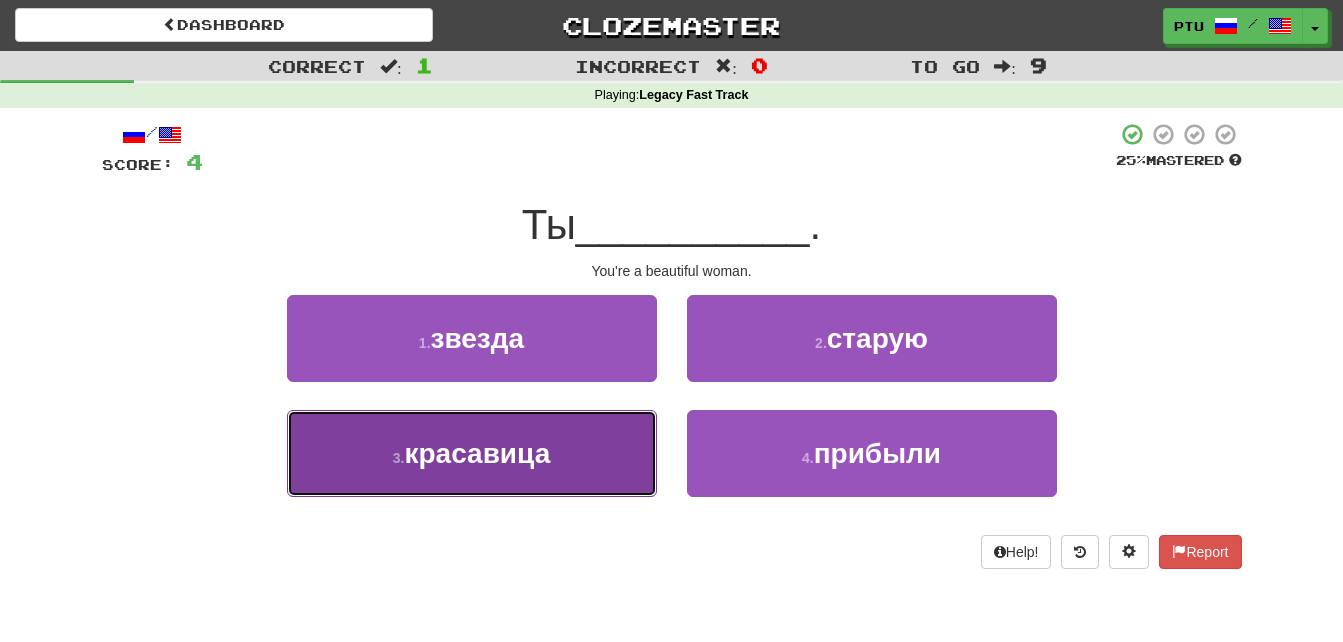 click on "красавица" at bounding box center [477, 453] 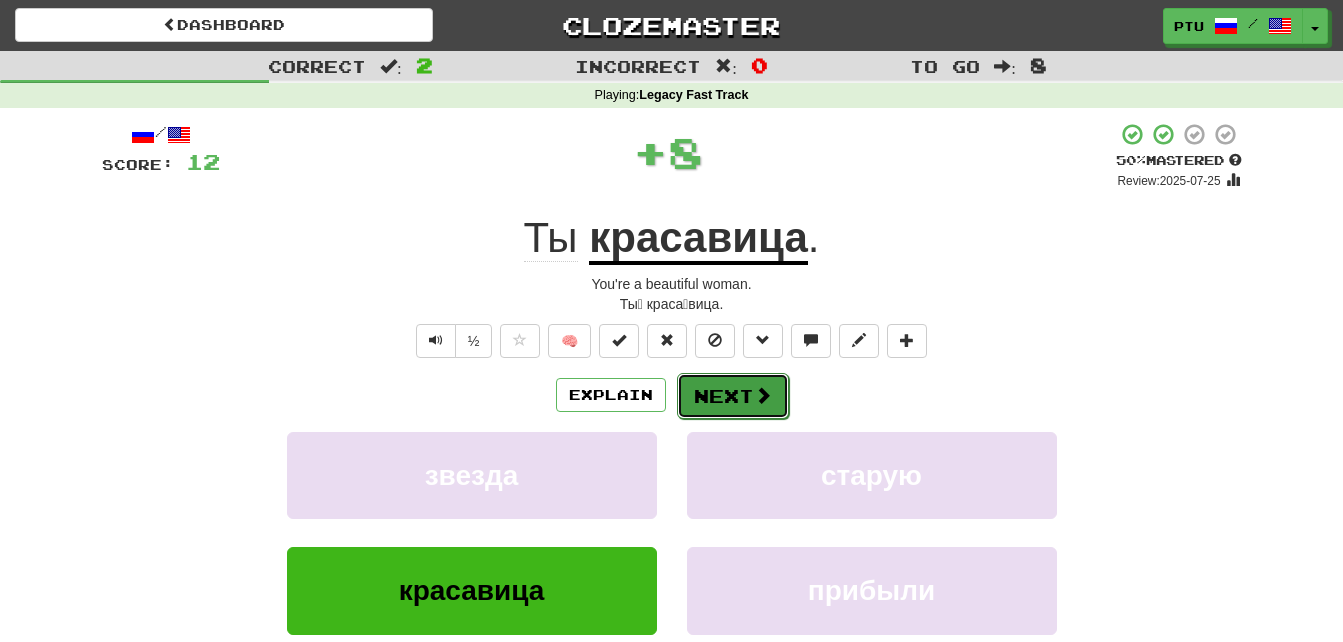 click on "Next" at bounding box center (733, 396) 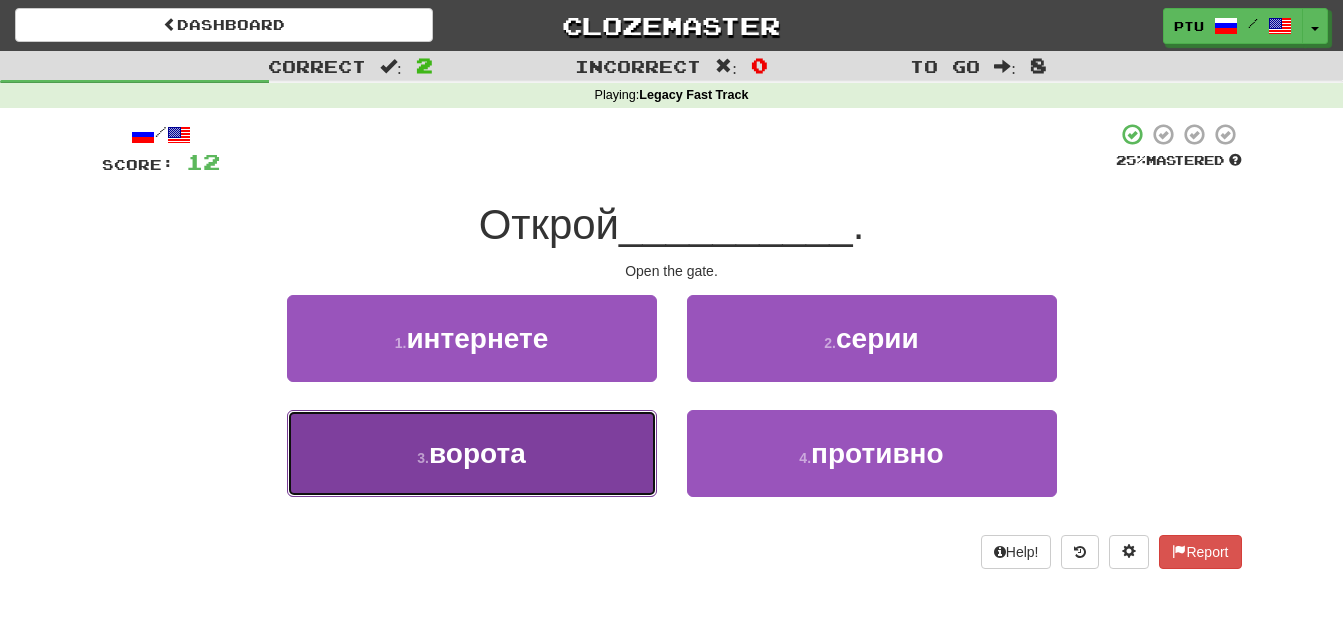 click on "3 .  ворота" at bounding box center (472, 453) 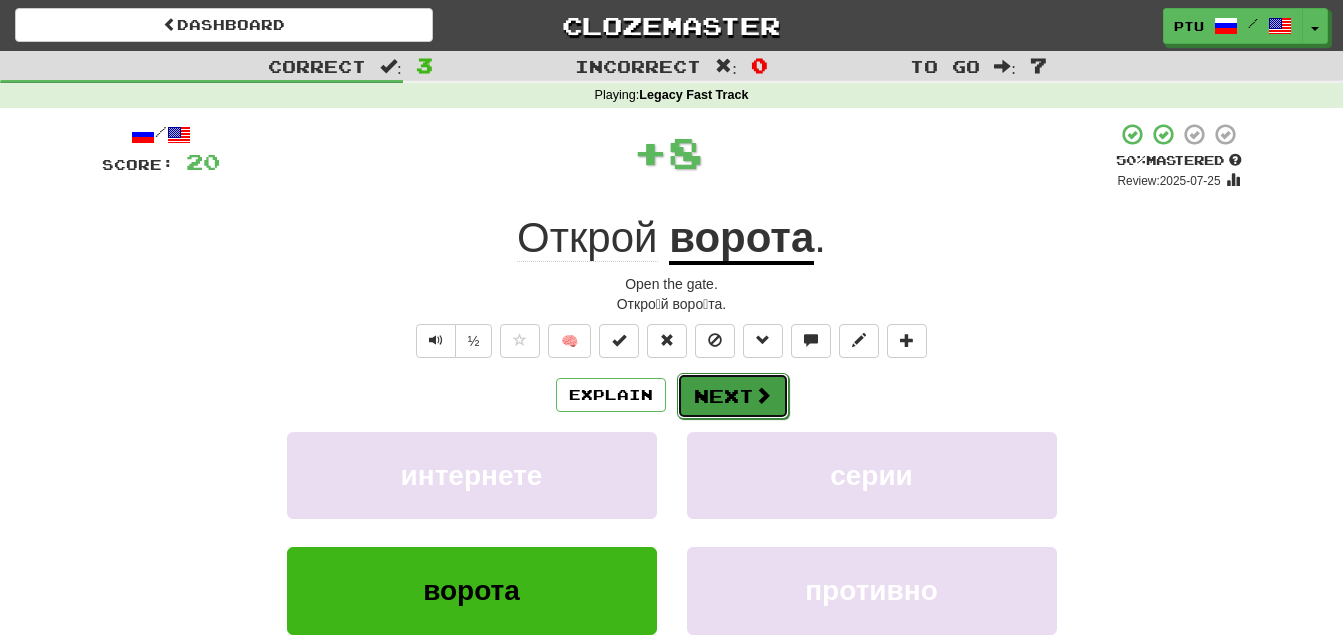 click on "Next" at bounding box center (733, 396) 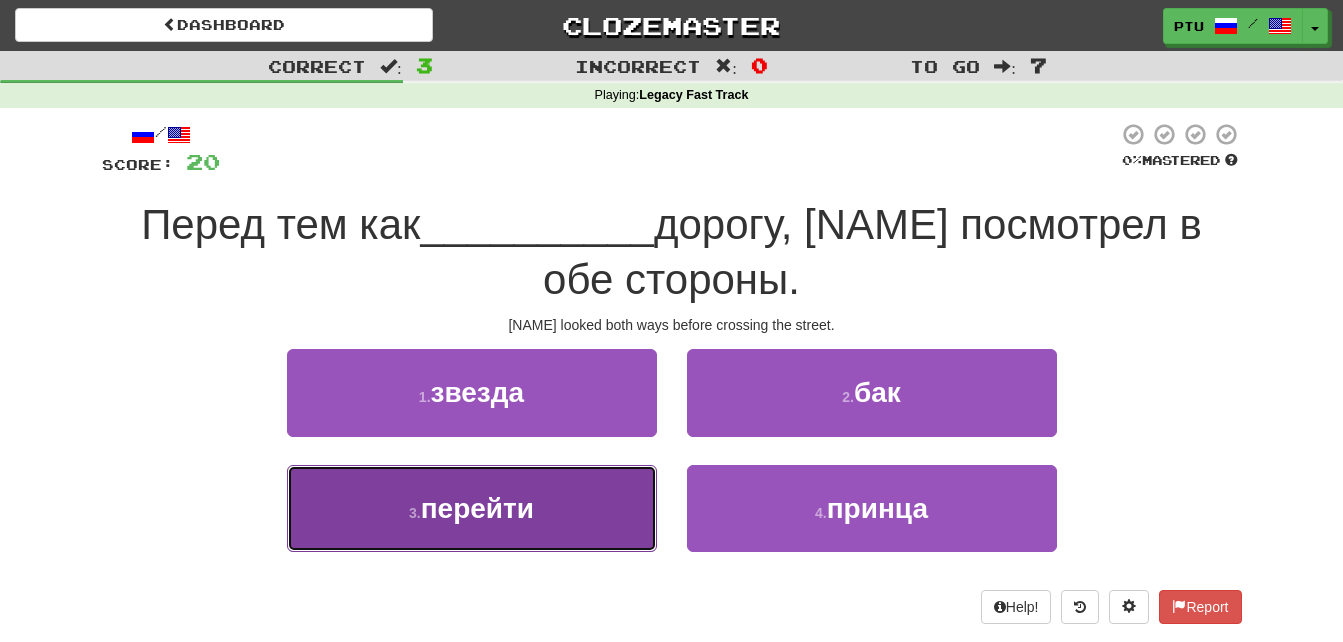 click on "3 .  перейти" at bounding box center (472, 508) 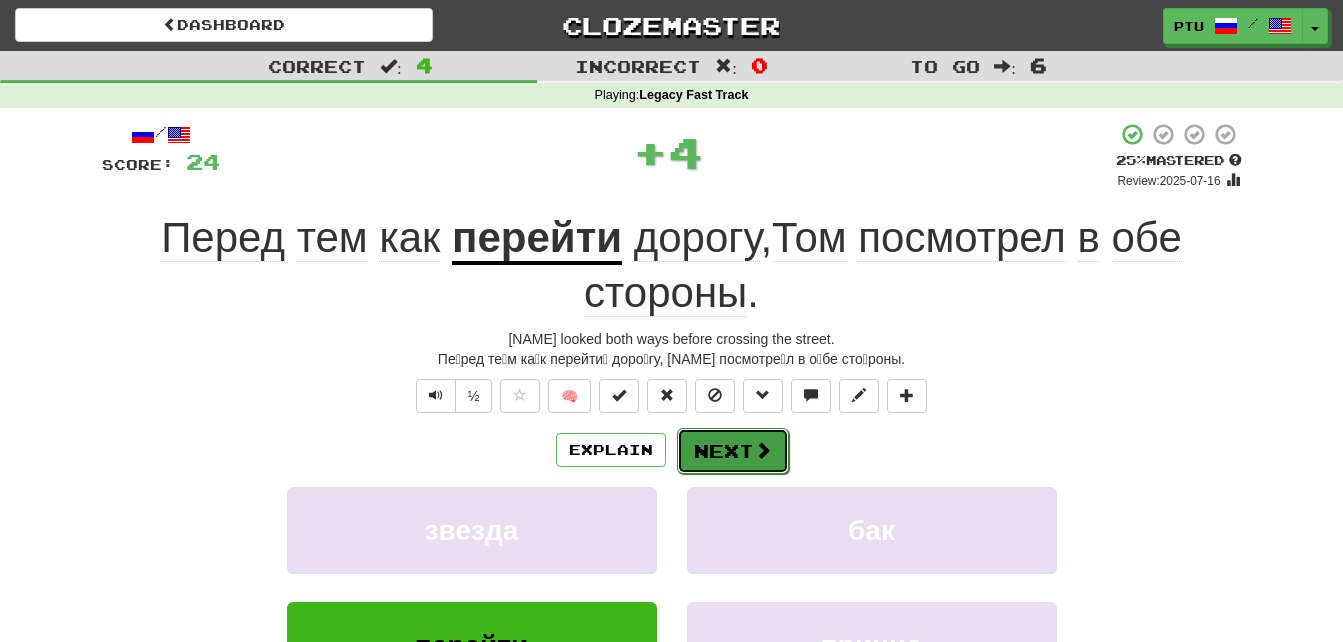 click on "Next" at bounding box center (733, 451) 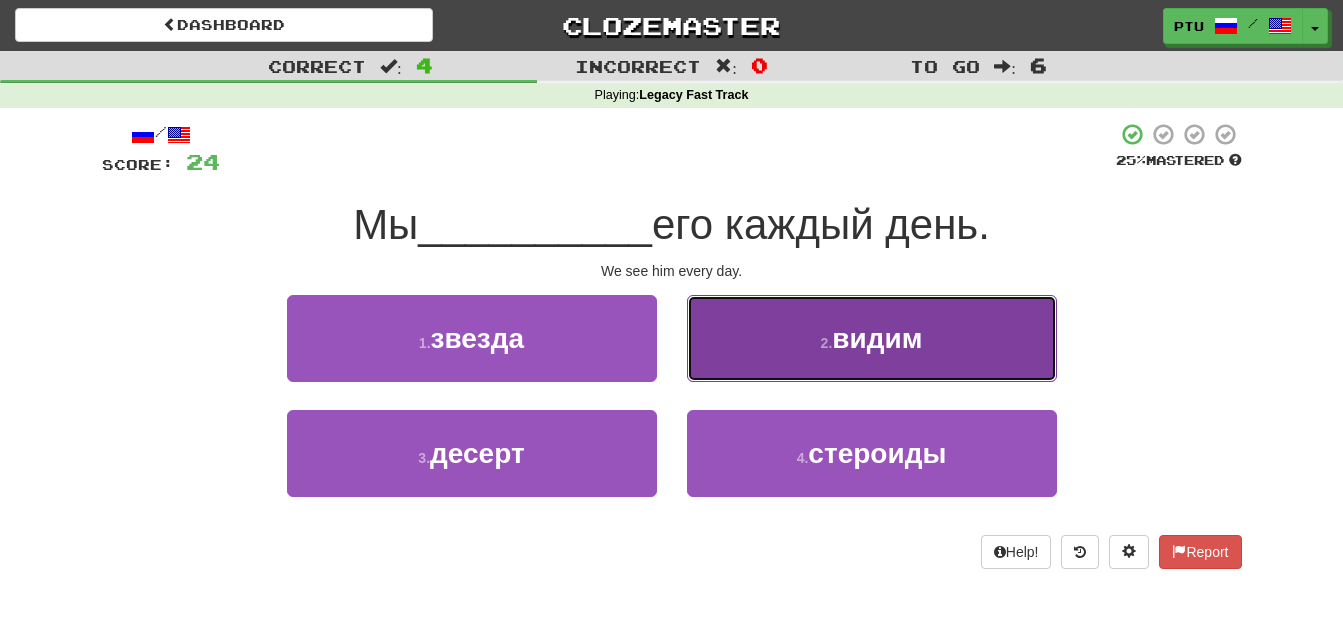 click on "видим" at bounding box center [877, 338] 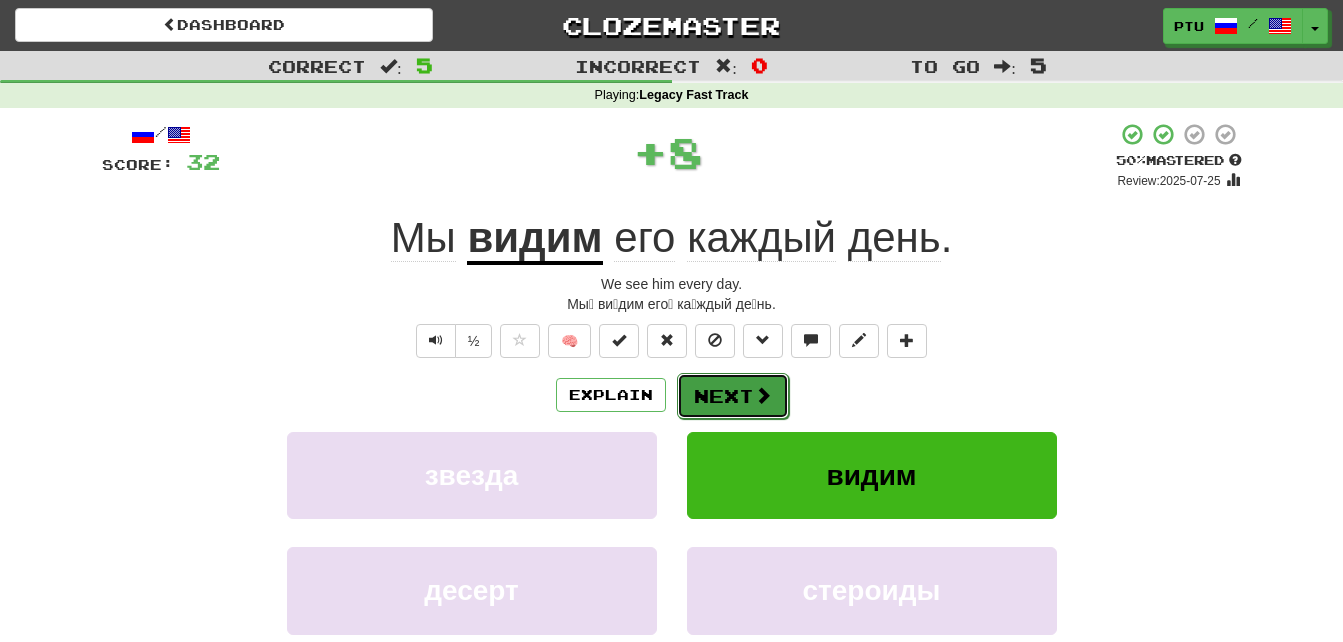 click on "Next" at bounding box center [733, 396] 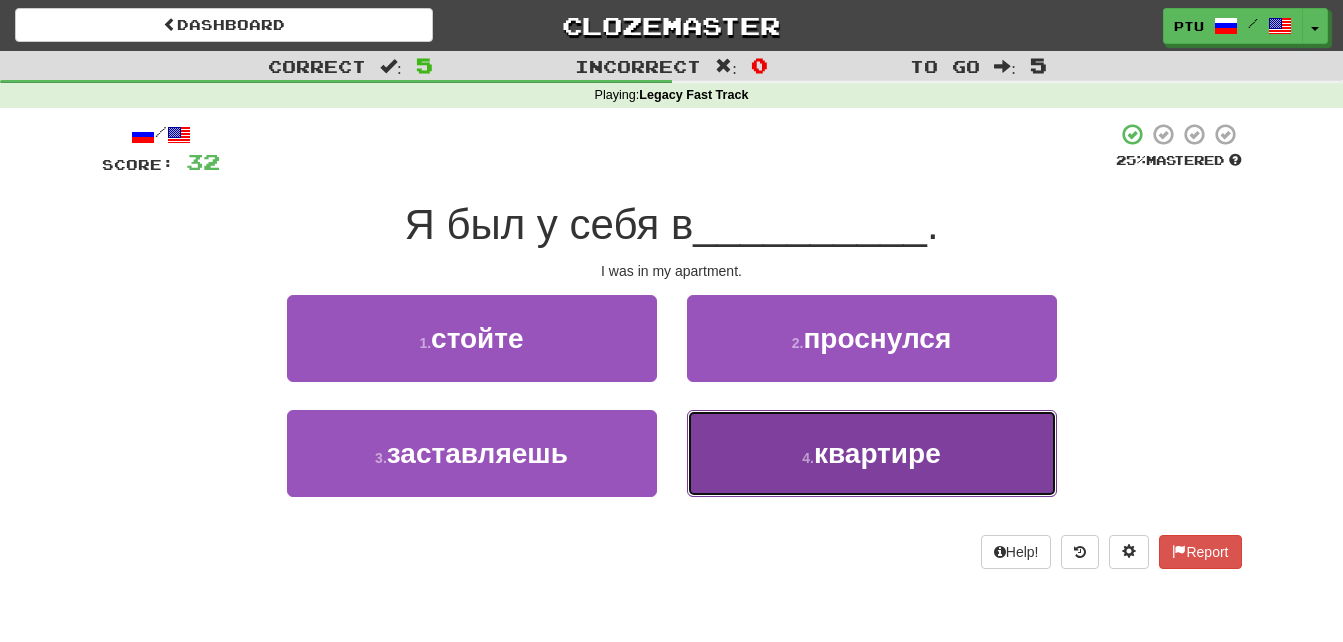 click on "квартире" at bounding box center [877, 453] 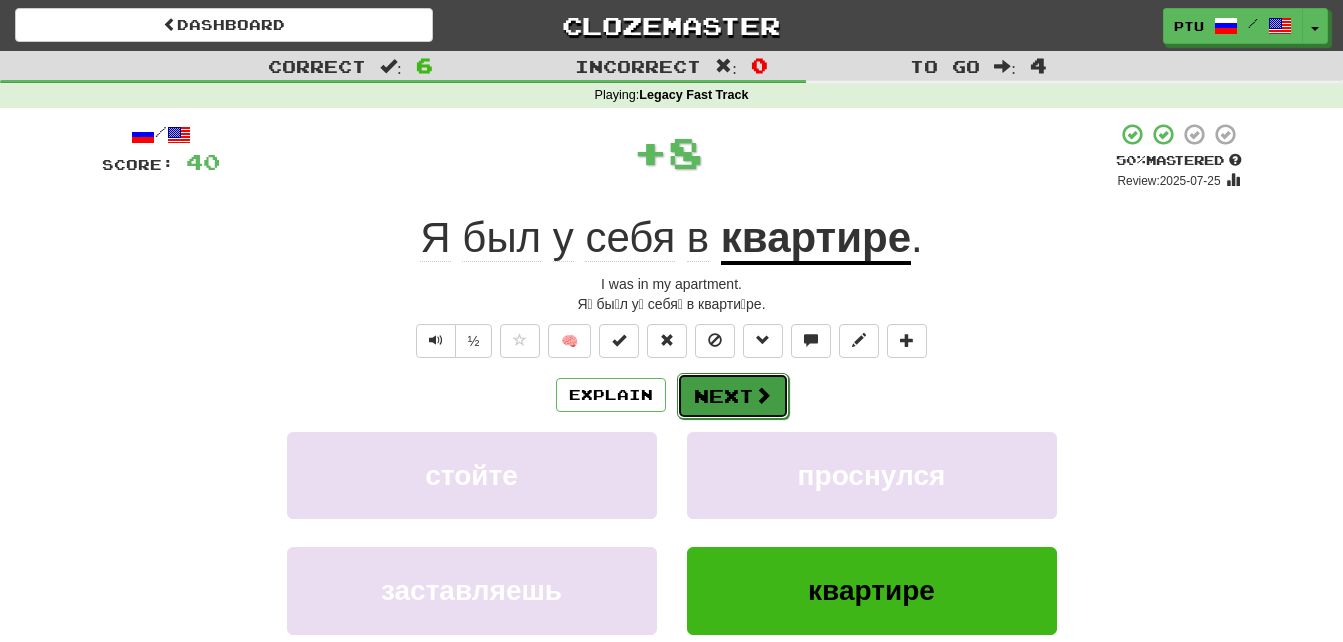 click at bounding box center [763, 395] 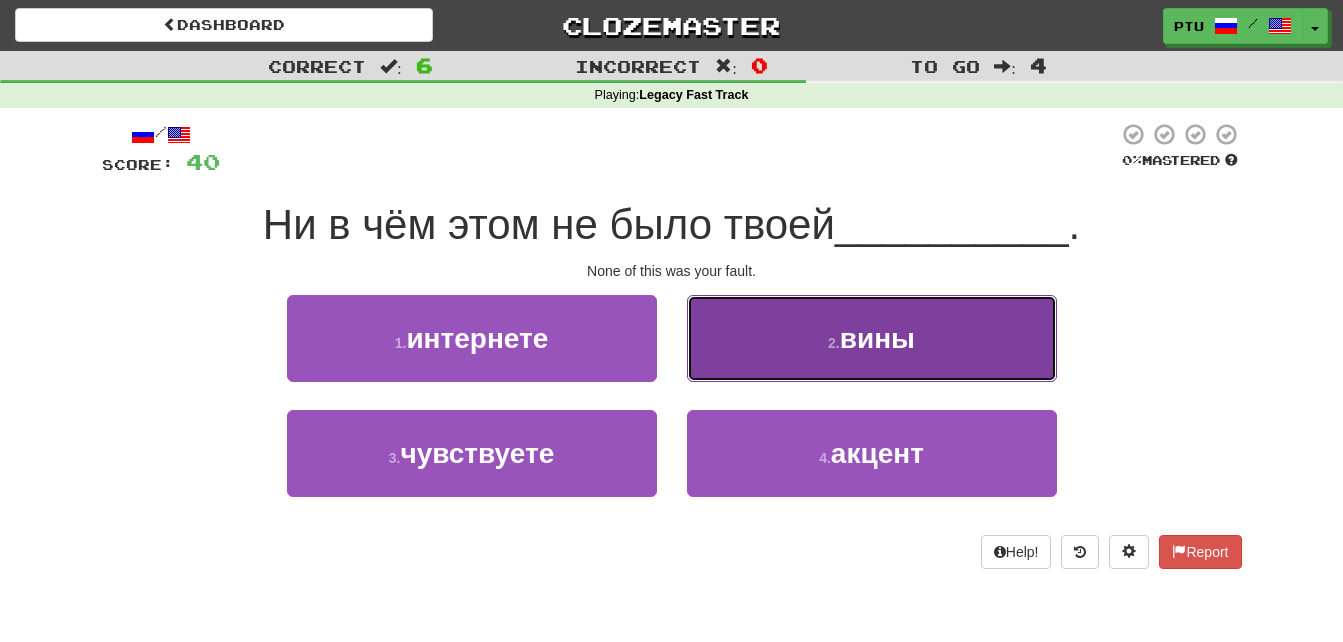 click on "вины" at bounding box center [877, 338] 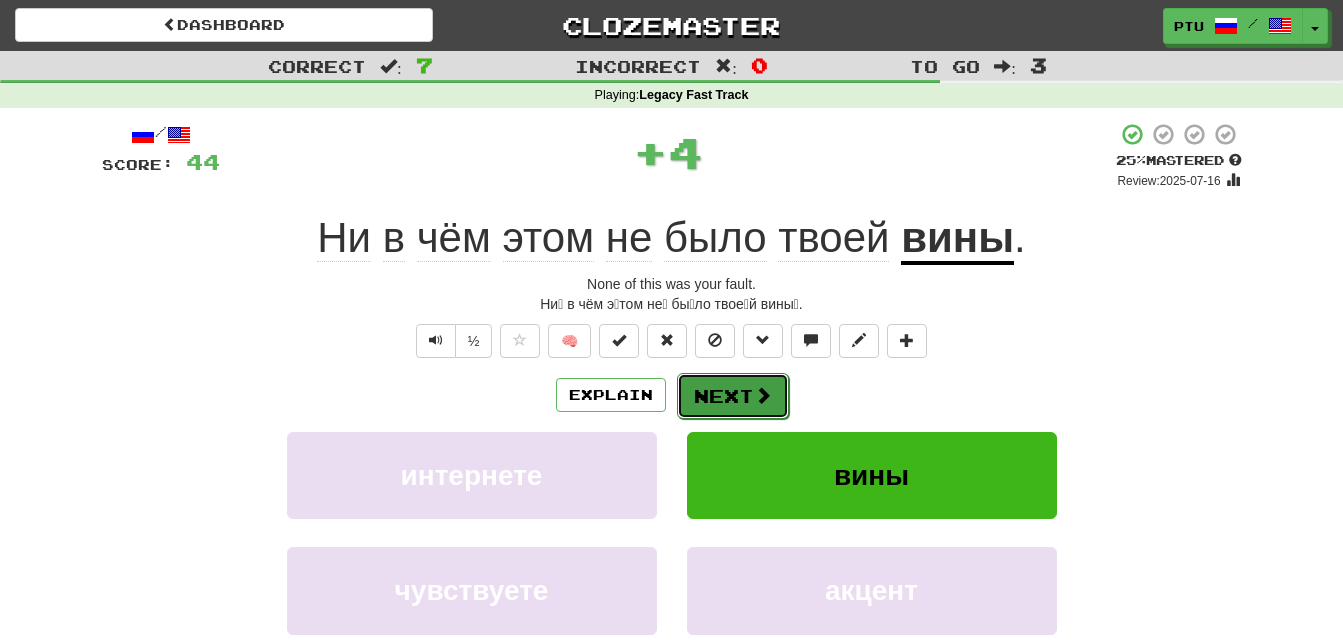 click on "Next" at bounding box center (733, 396) 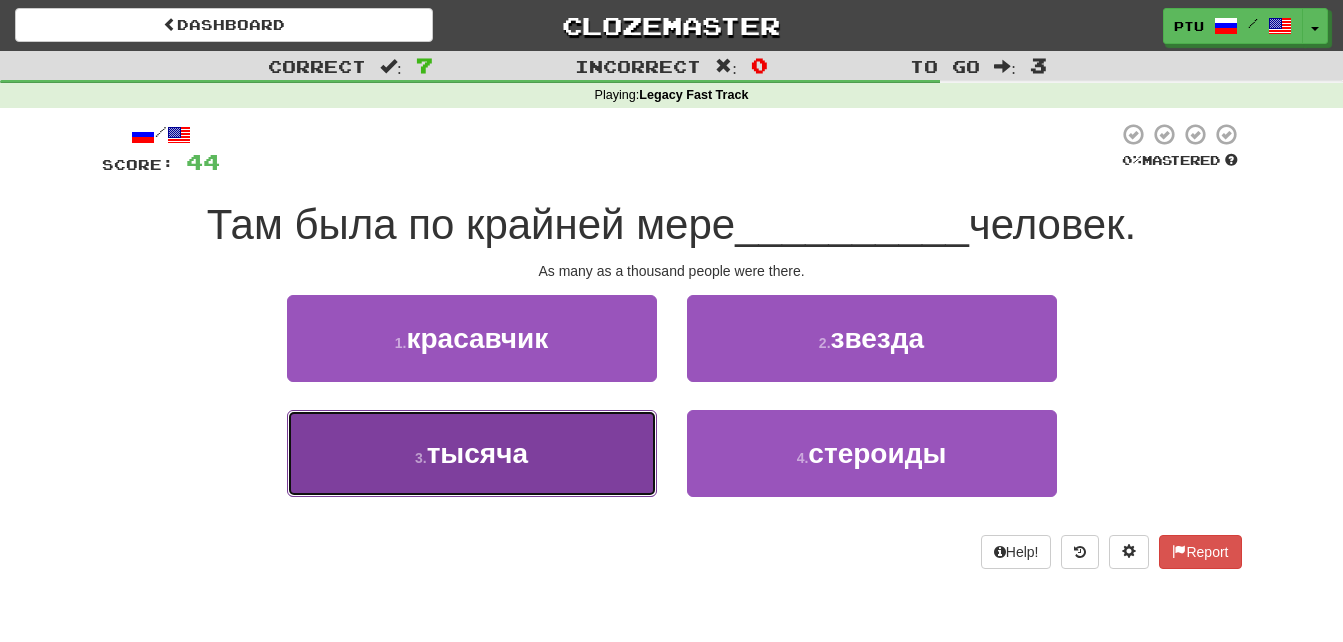 click on "тысяча" at bounding box center (477, 453) 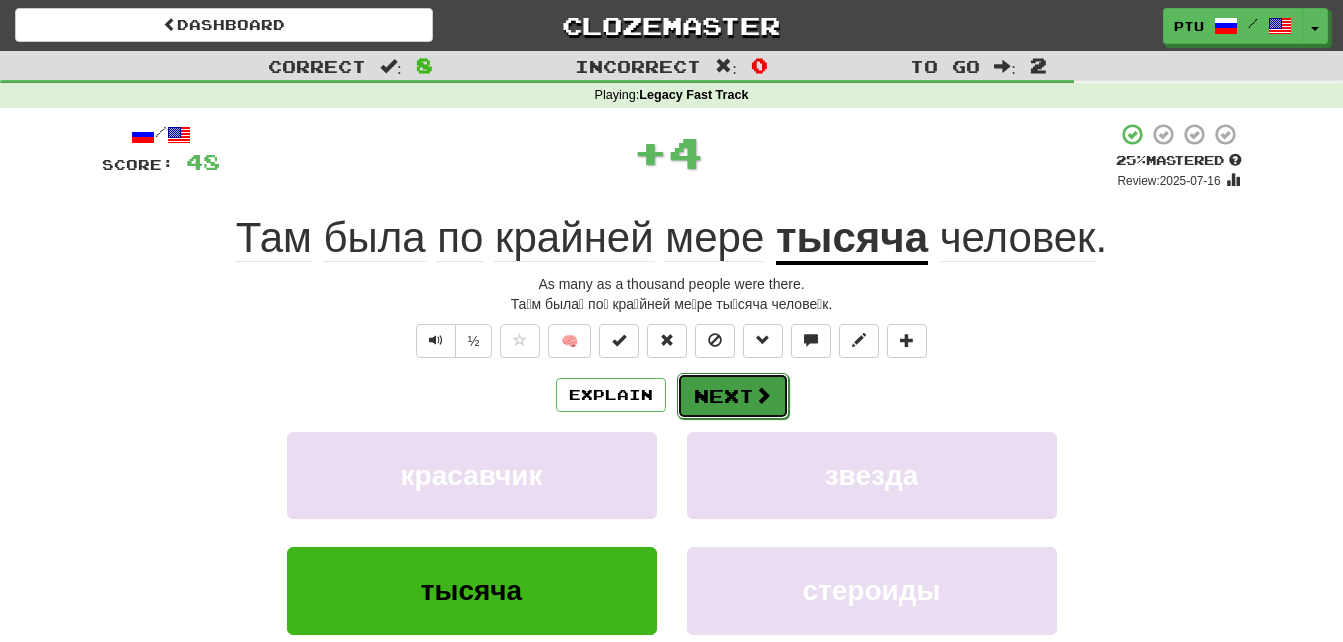 click on "Next" at bounding box center (733, 396) 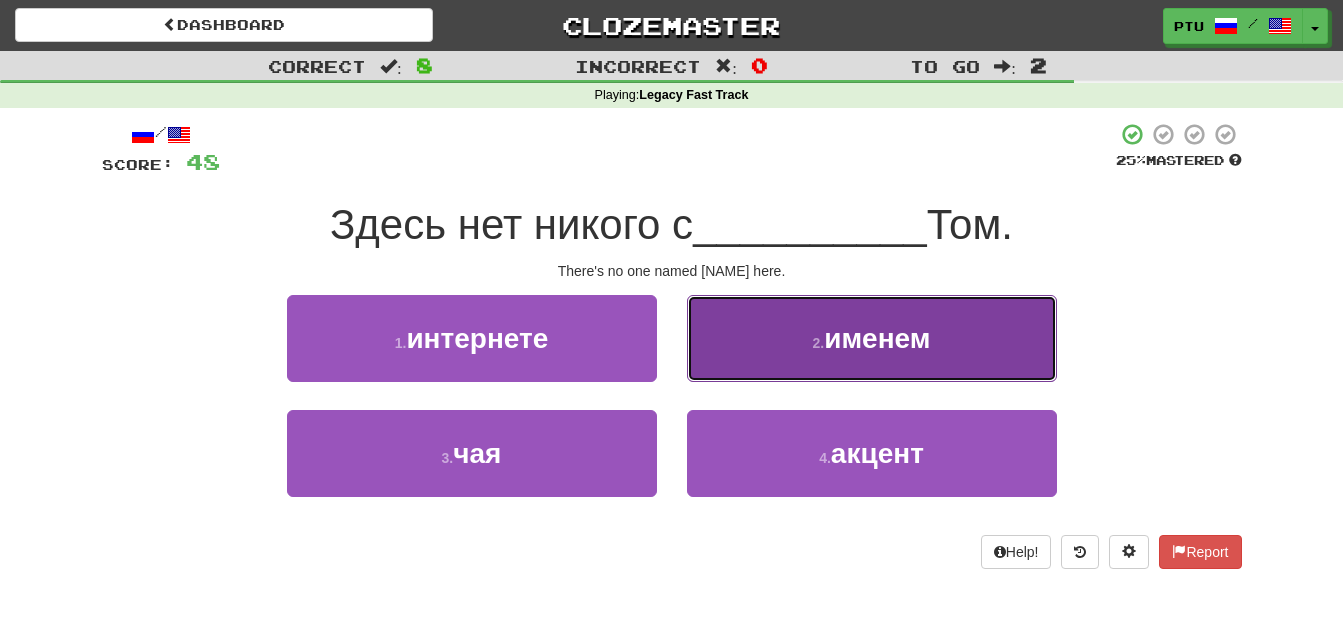 click on "именем" at bounding box center (877, 338) 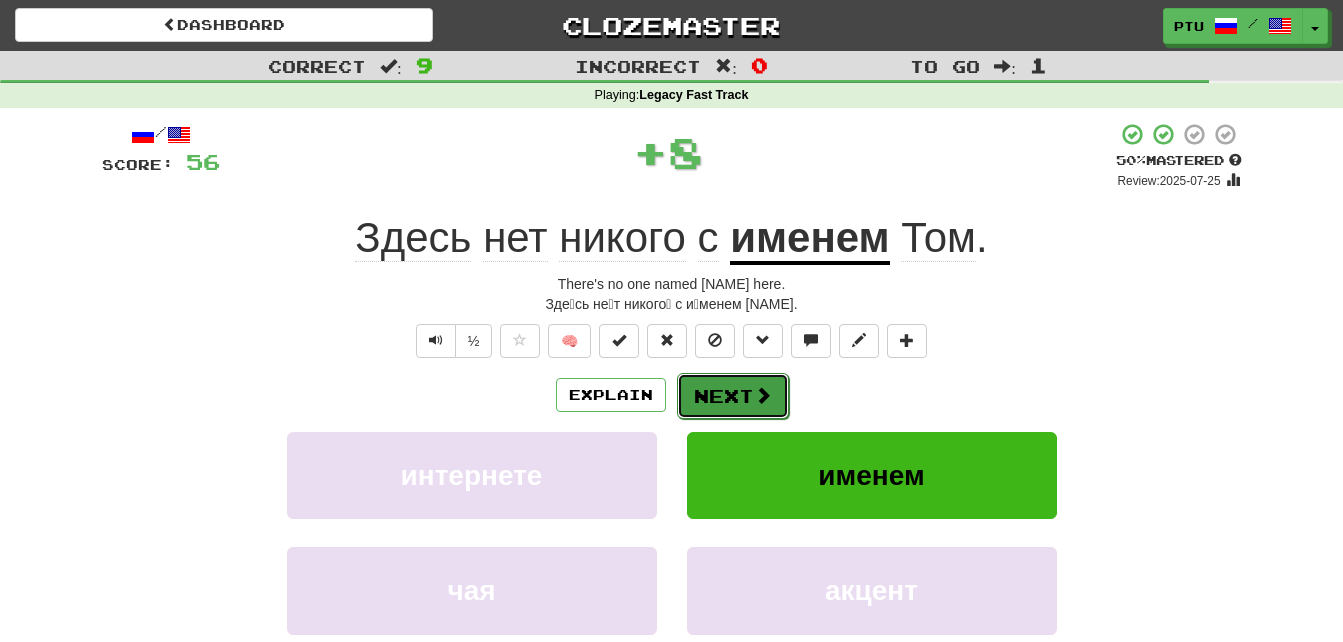 click at bounding box center (763, 395) 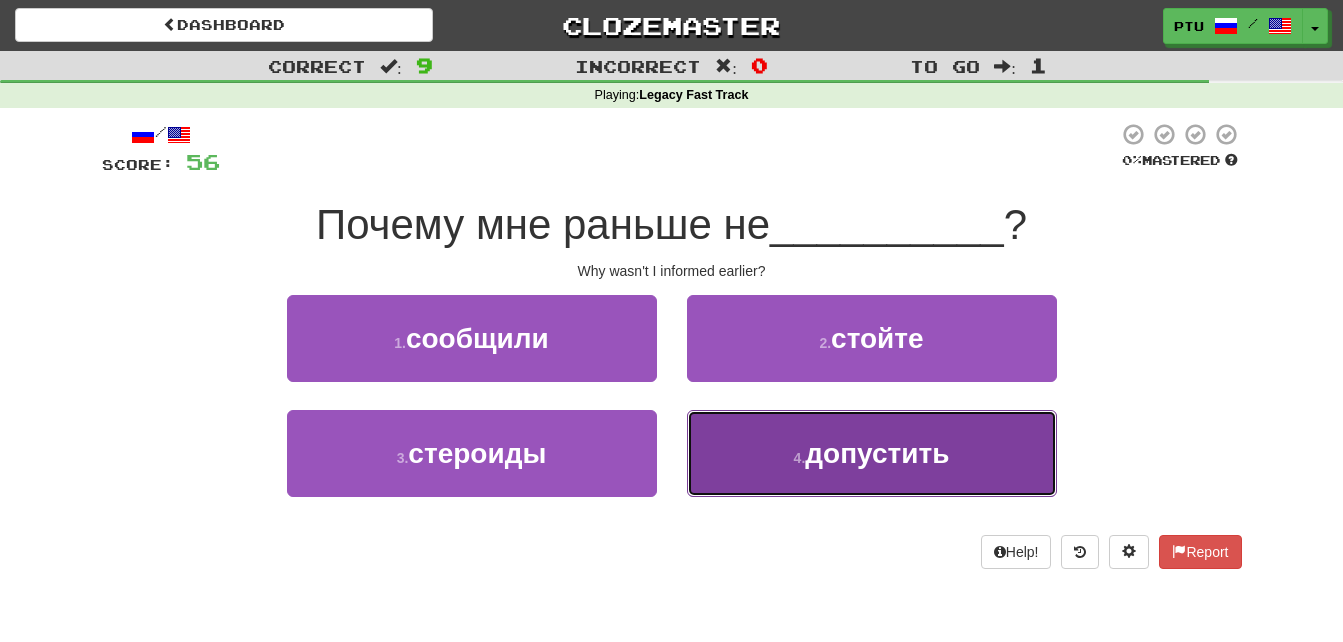 click on "допустить" at bounding box center (877, 453) 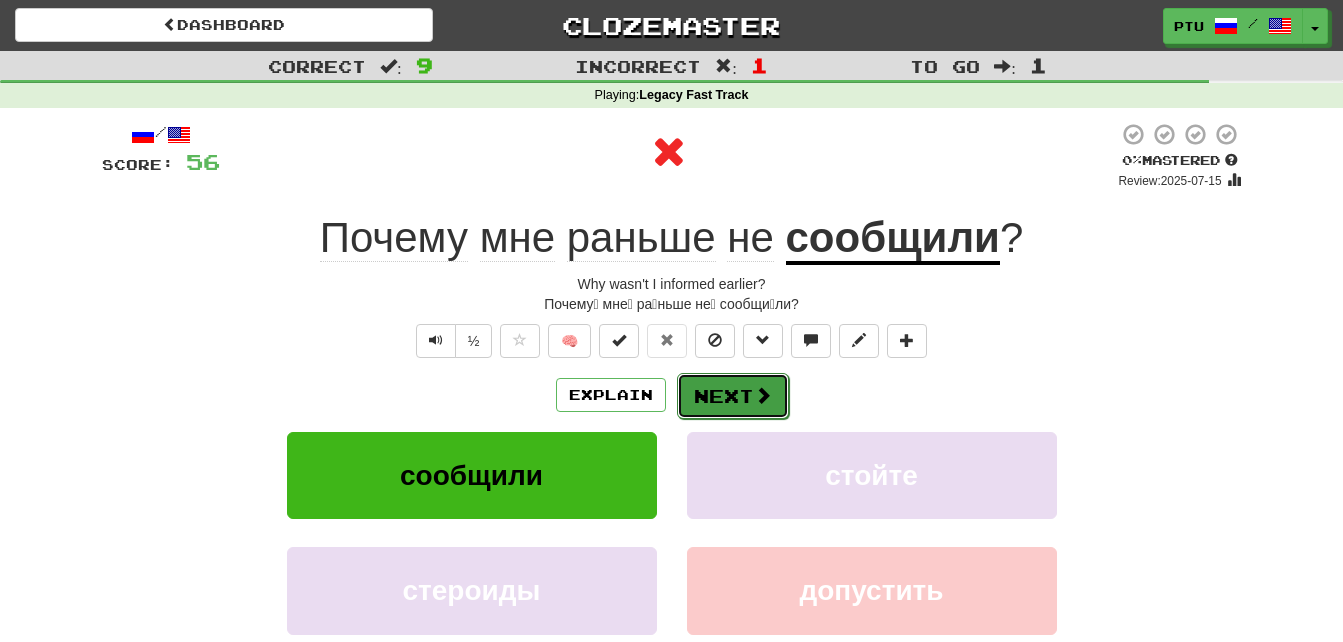 click on "Next" at bounding box center [733, 396] 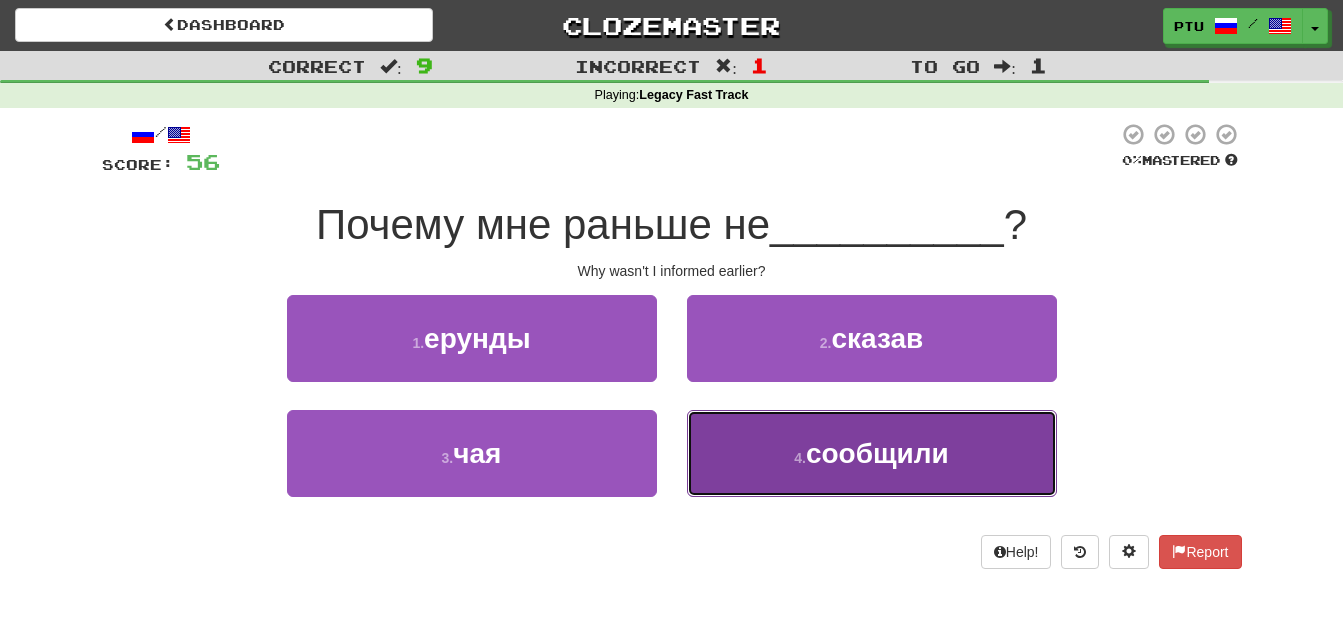 click on "сообщили" at bounding box center [877, 453] 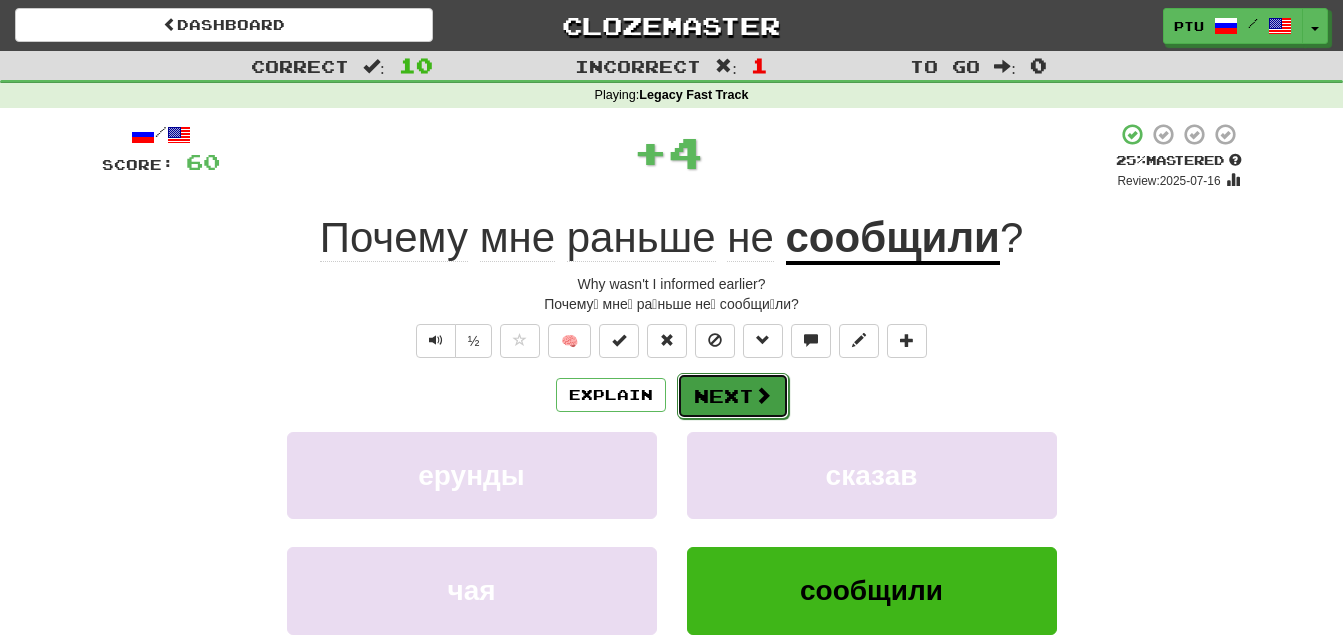 click on "Next" at bounding box center (733, 396) 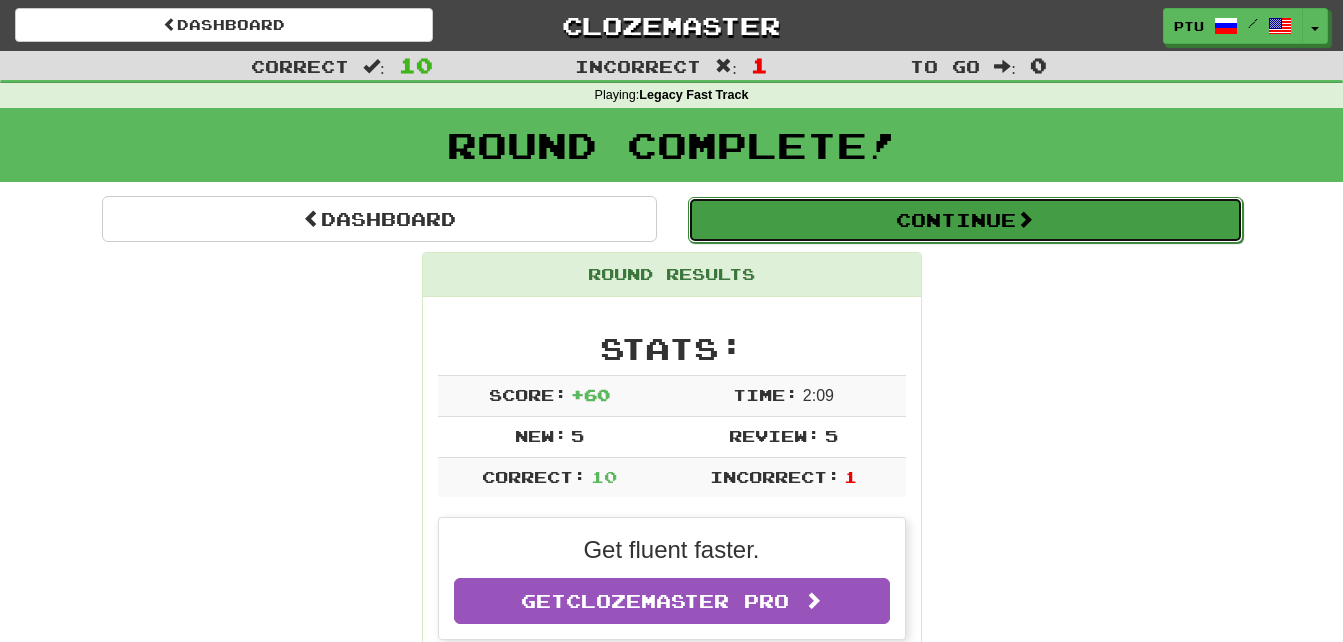 click on "Continue" at bounding box center [965, 220] 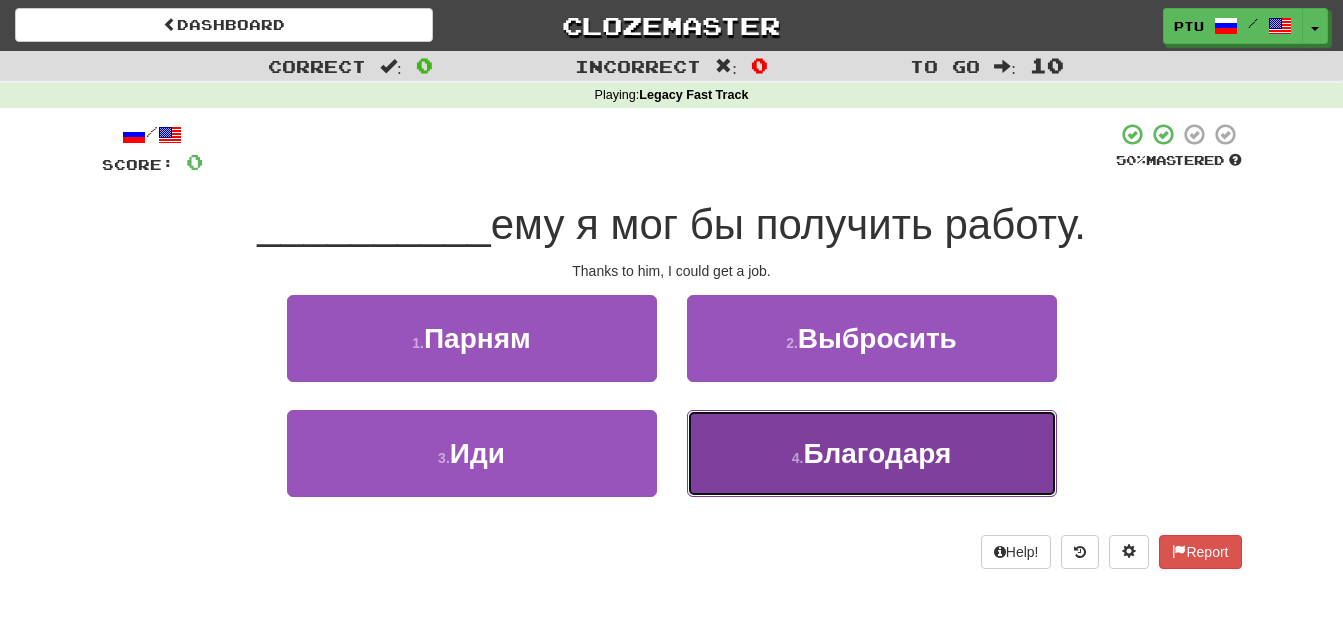 click on "Благодаря" at bounding box center (877, 453) 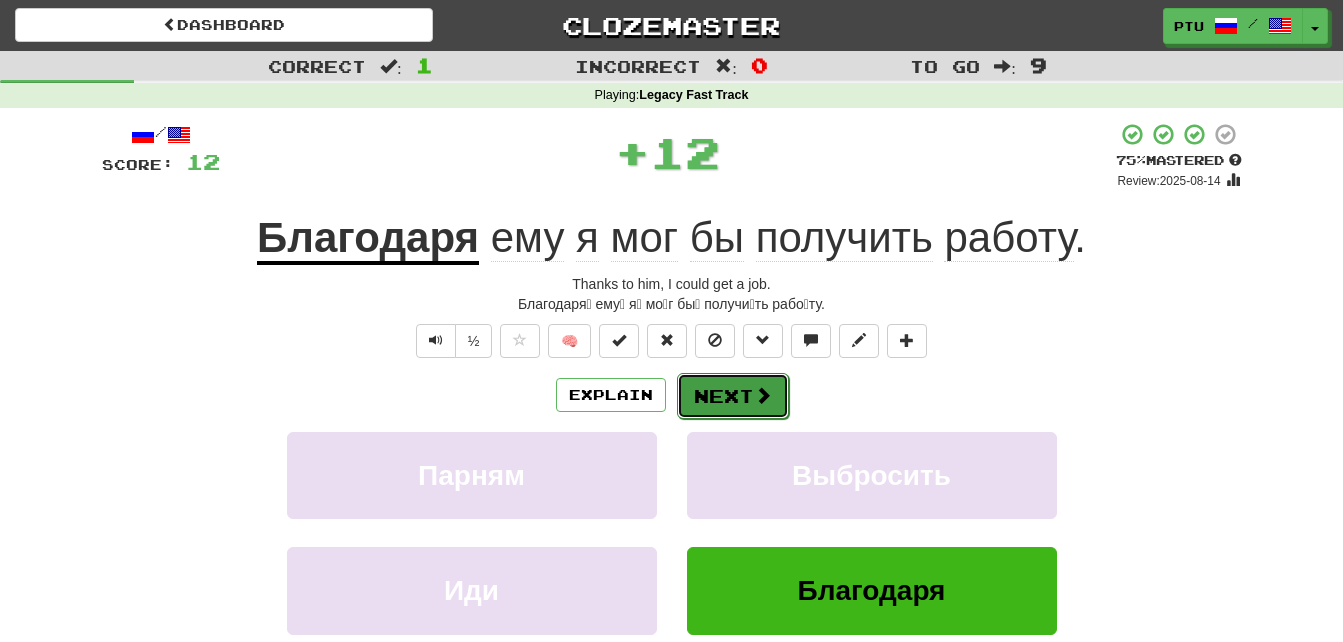 click on "Next" at bounding box center [733, 396] 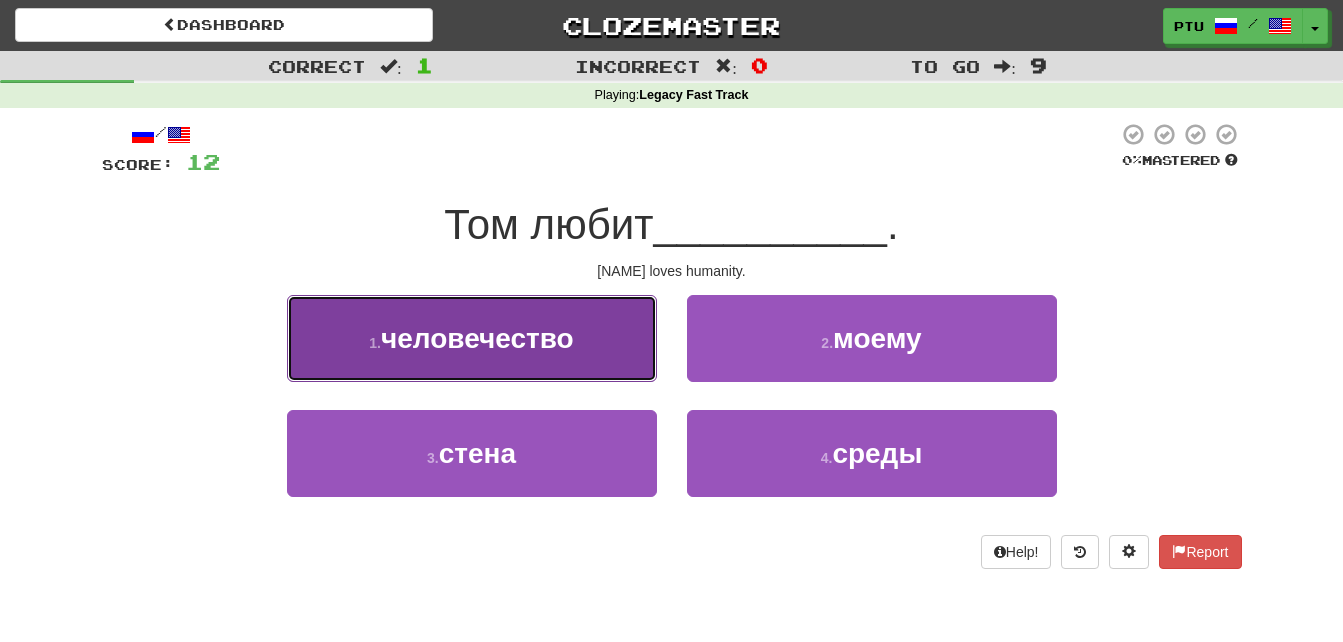 click on "1 .  человечество" at bounding box center [472, 338] 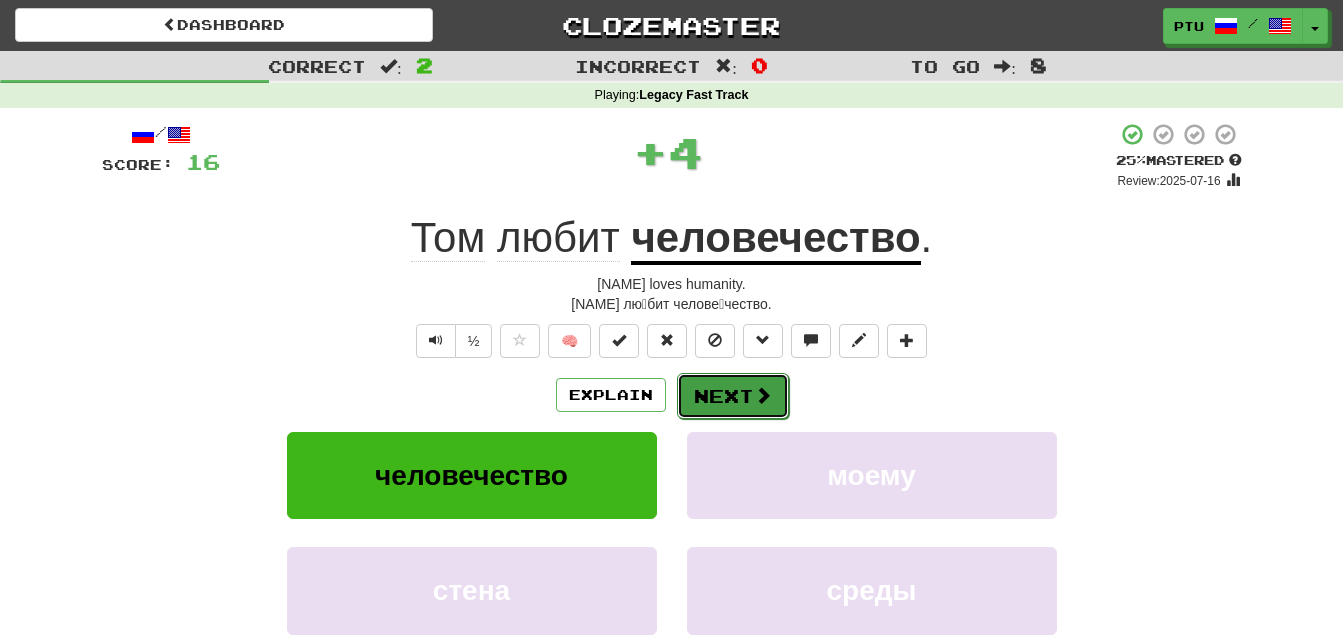 click on "Next" at bounding box center (733, 396) 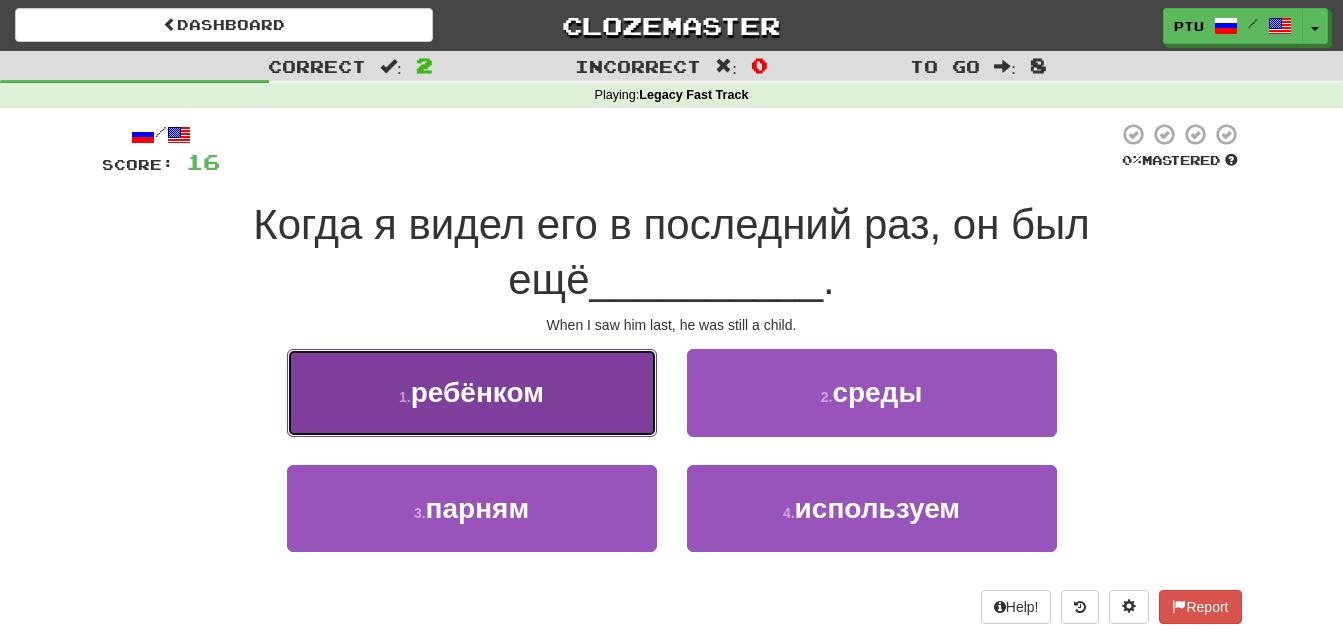 click on "ребёнком" at bounding box center [477, 392] 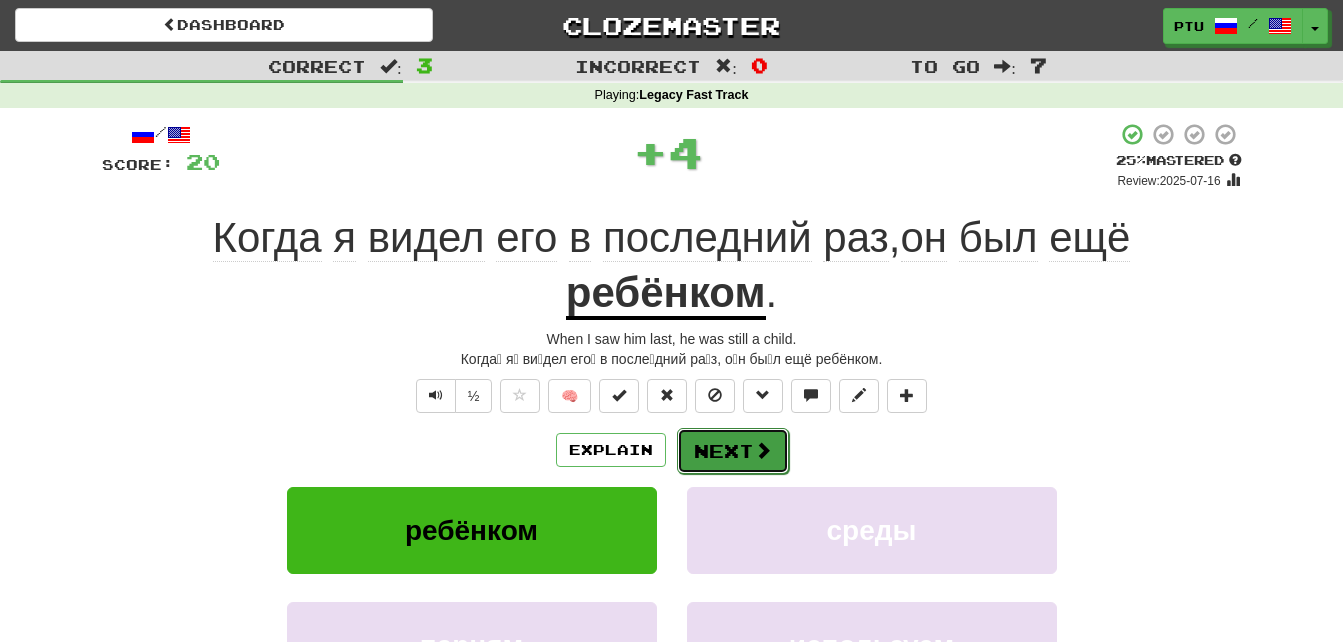 click on "Next" at bounding box center [733, 451] 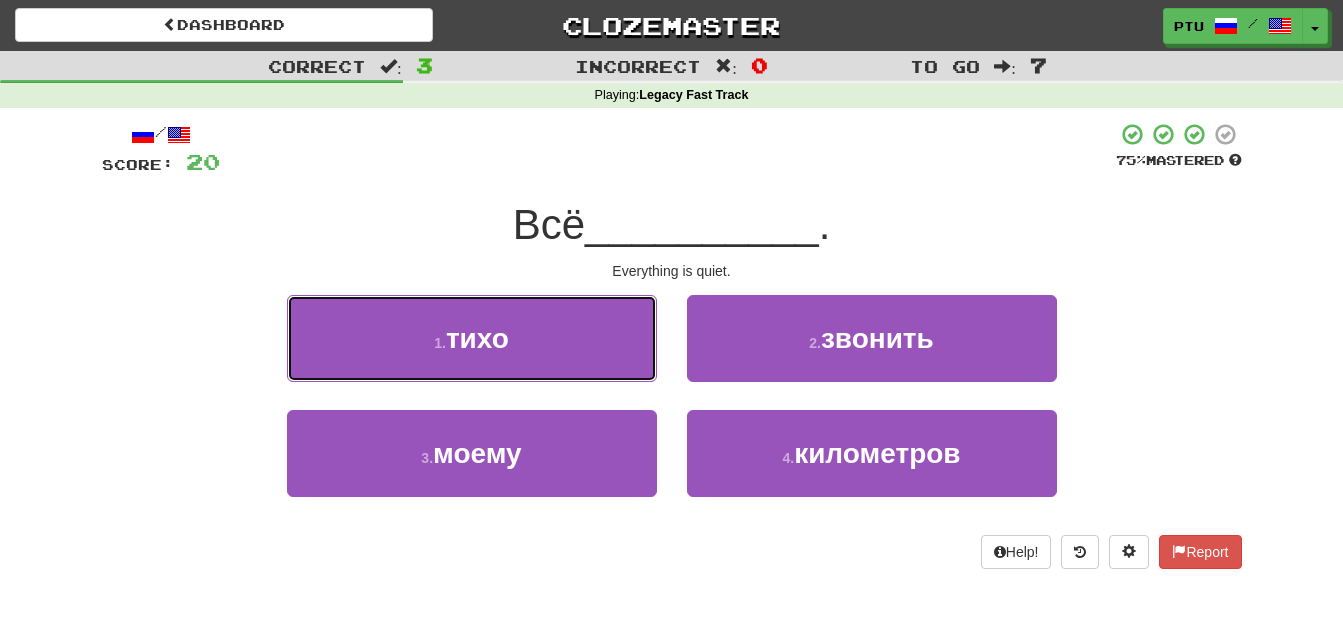 drag, startPoint x: 498, startPoint y: 351, endPoint x: 546, endPoint y: 350, distance: 48.010414 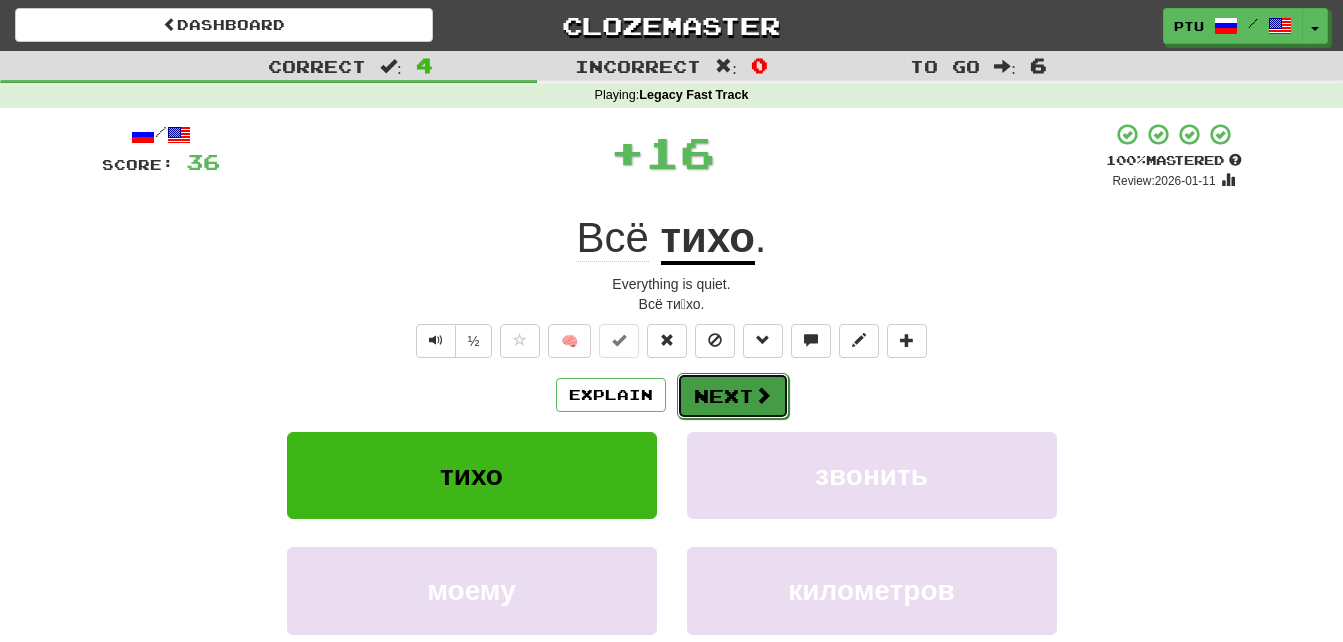 click on "Next" at bounding box center (733, 396) 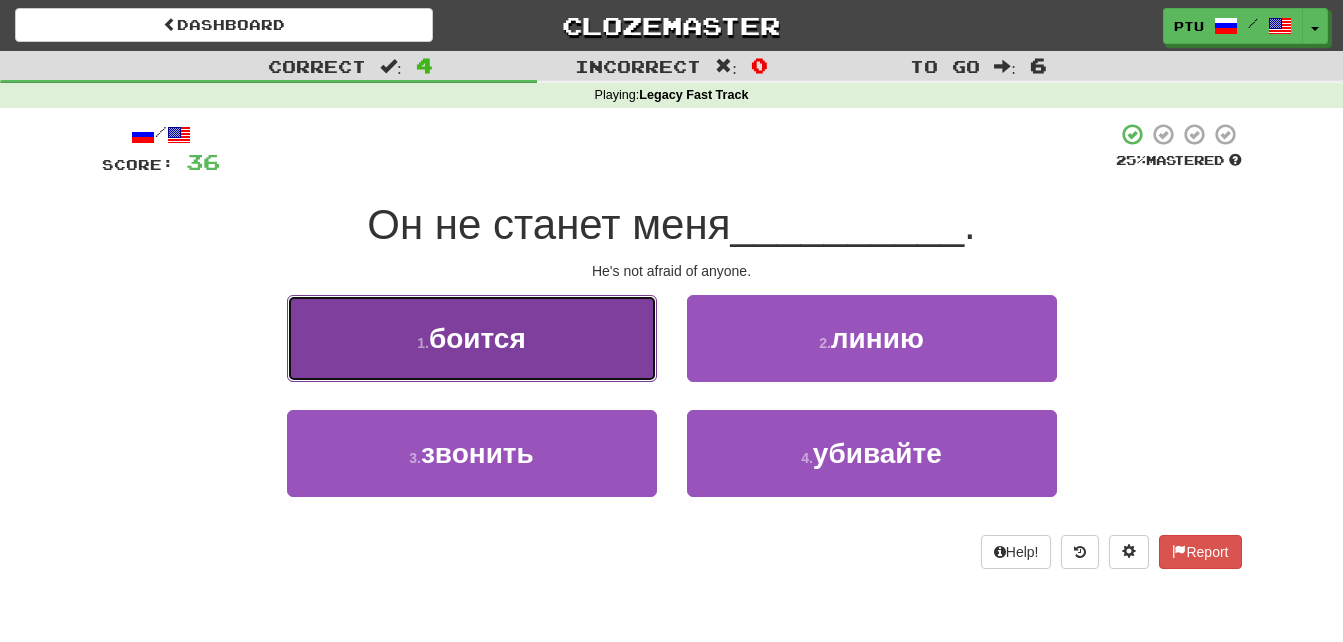 click on "боится" at bounding box center [477, 338] 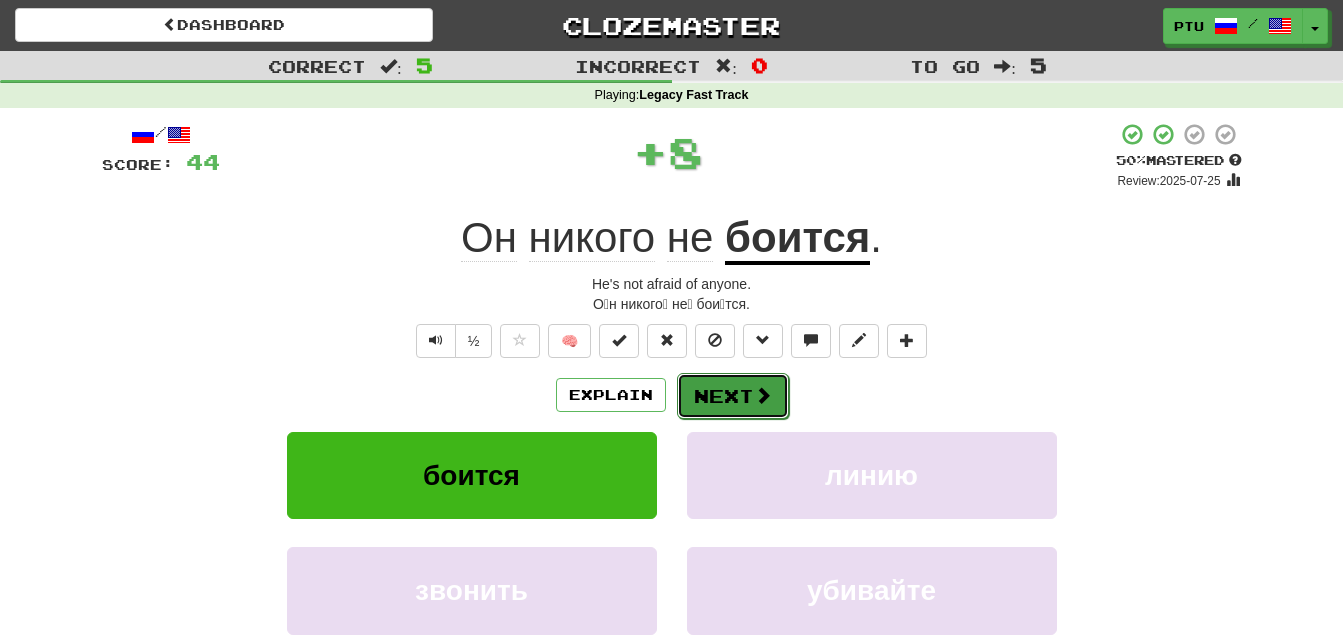 click on "Next" at bounding box center [733, 396] 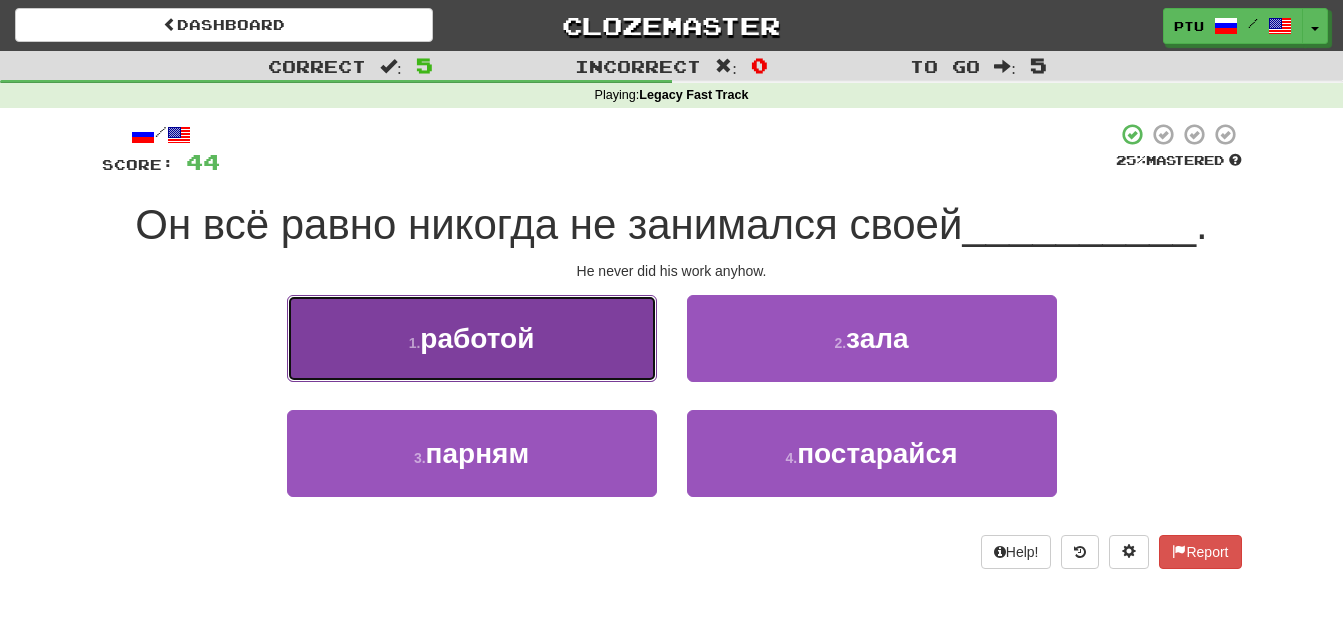 click on "работой" at bounding box center [477, 338] 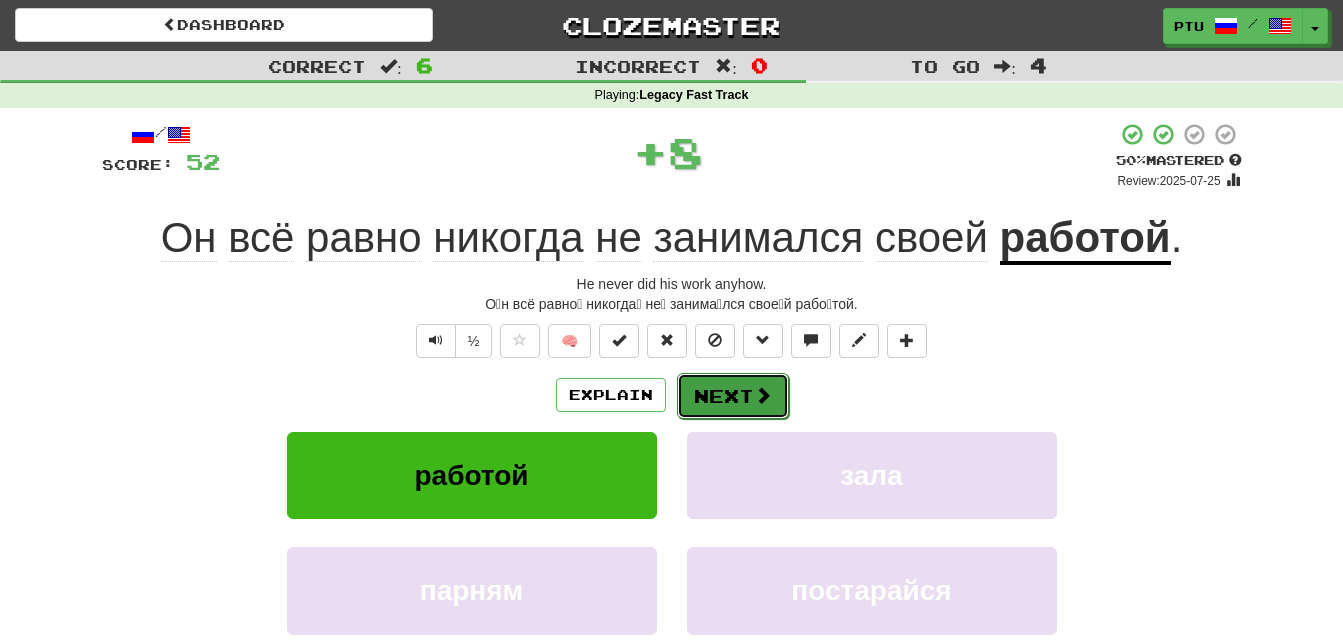 click on "Next" at bounding box center (733, 396) 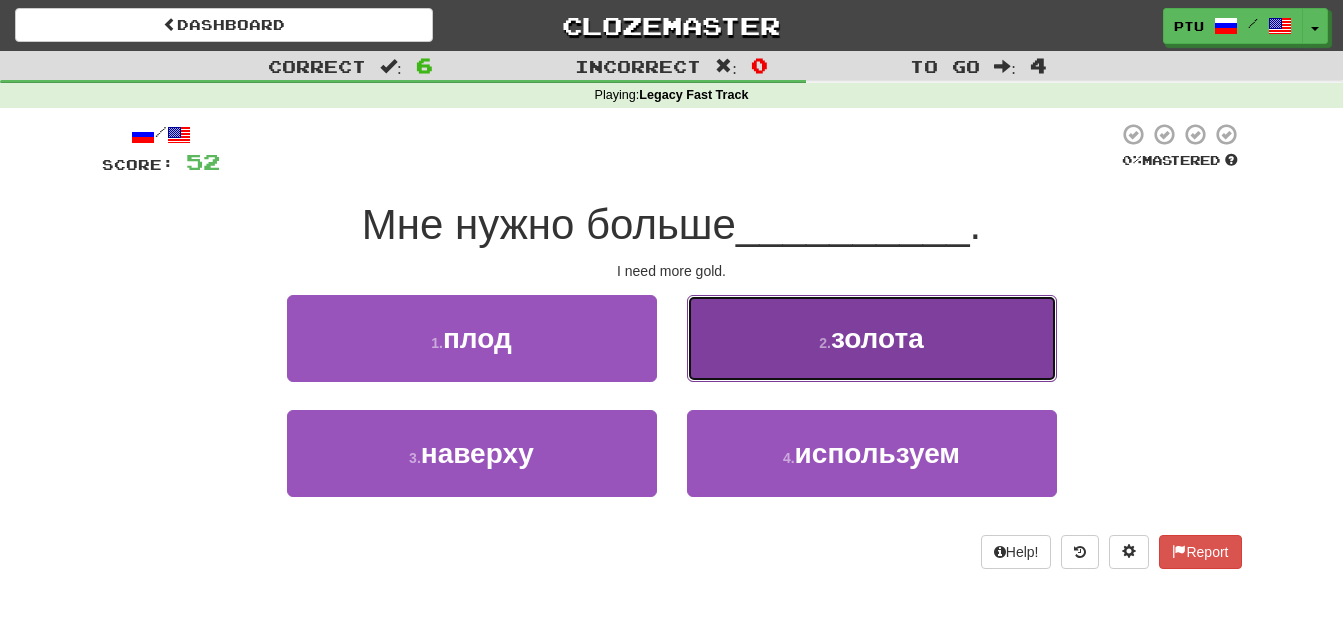click on "2 .  золота" at bounding box center [872, 338] 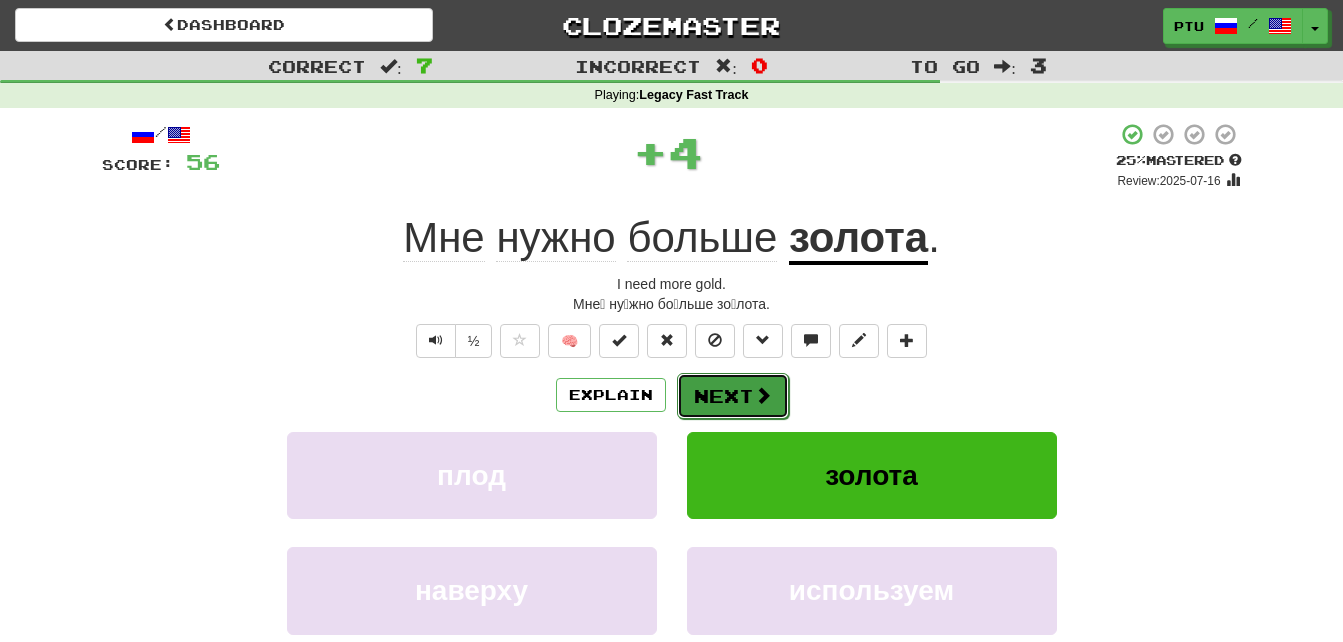 click on "Next" at bounding box center [733, 396] 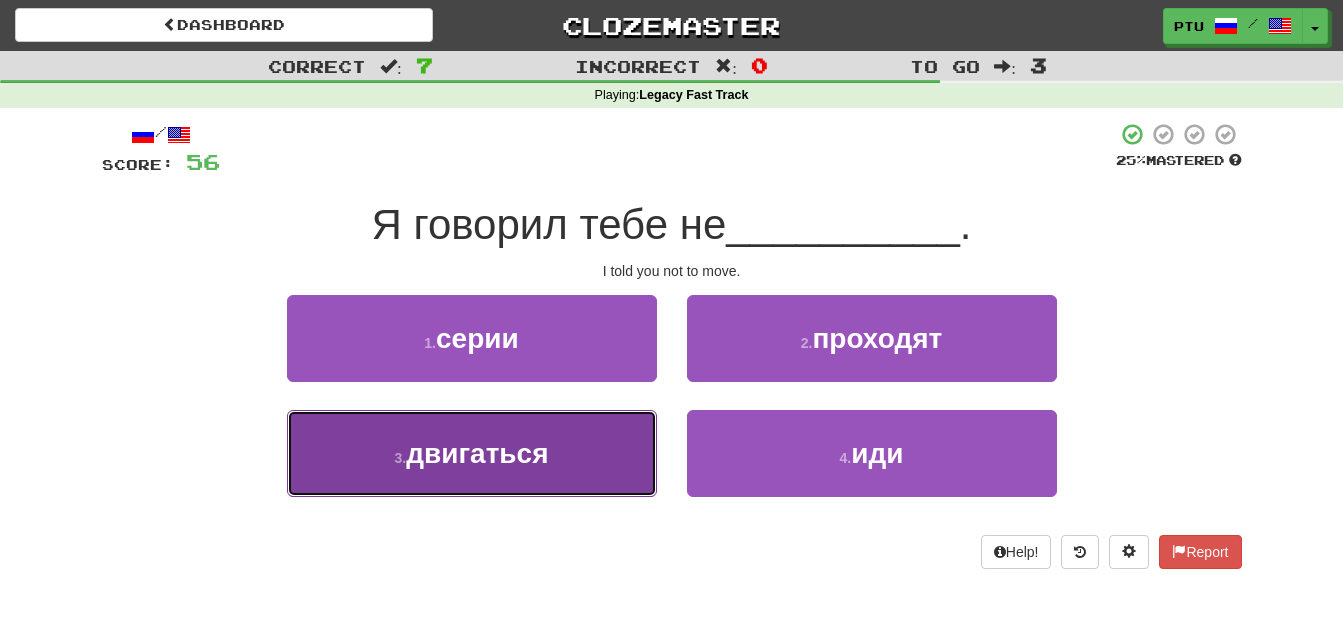 click on "двигаться" at bounding box center [477, 453] 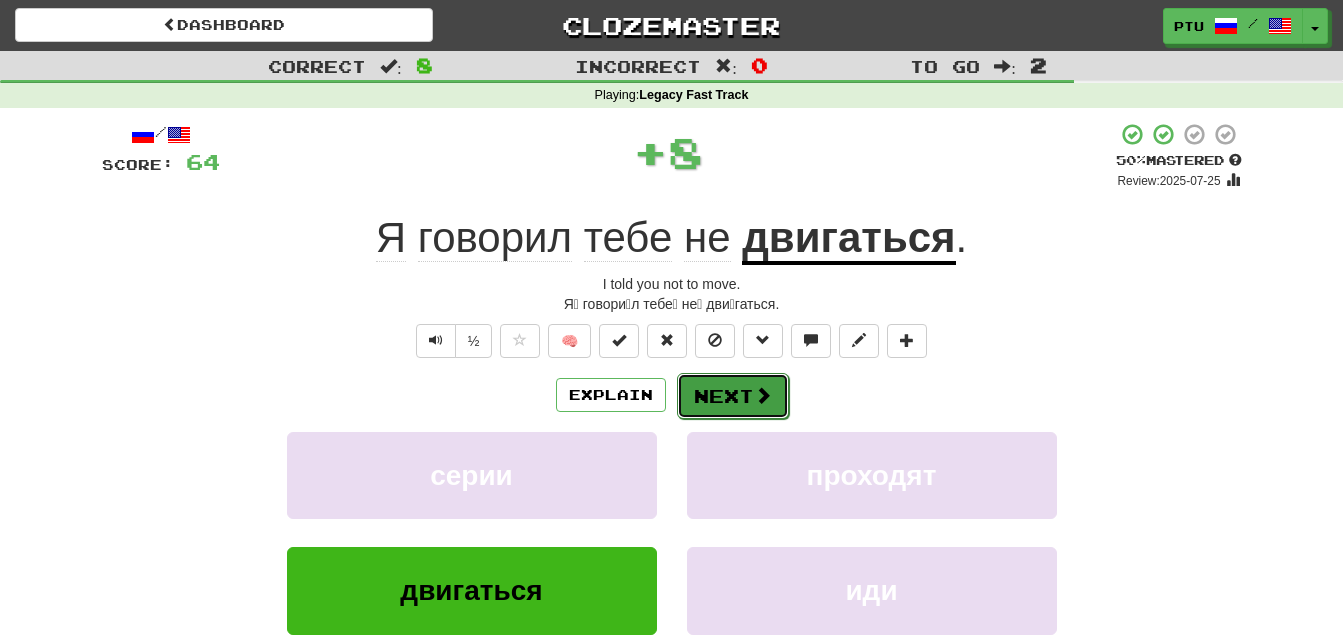 click on "Next" at bounding box center (733, 396) 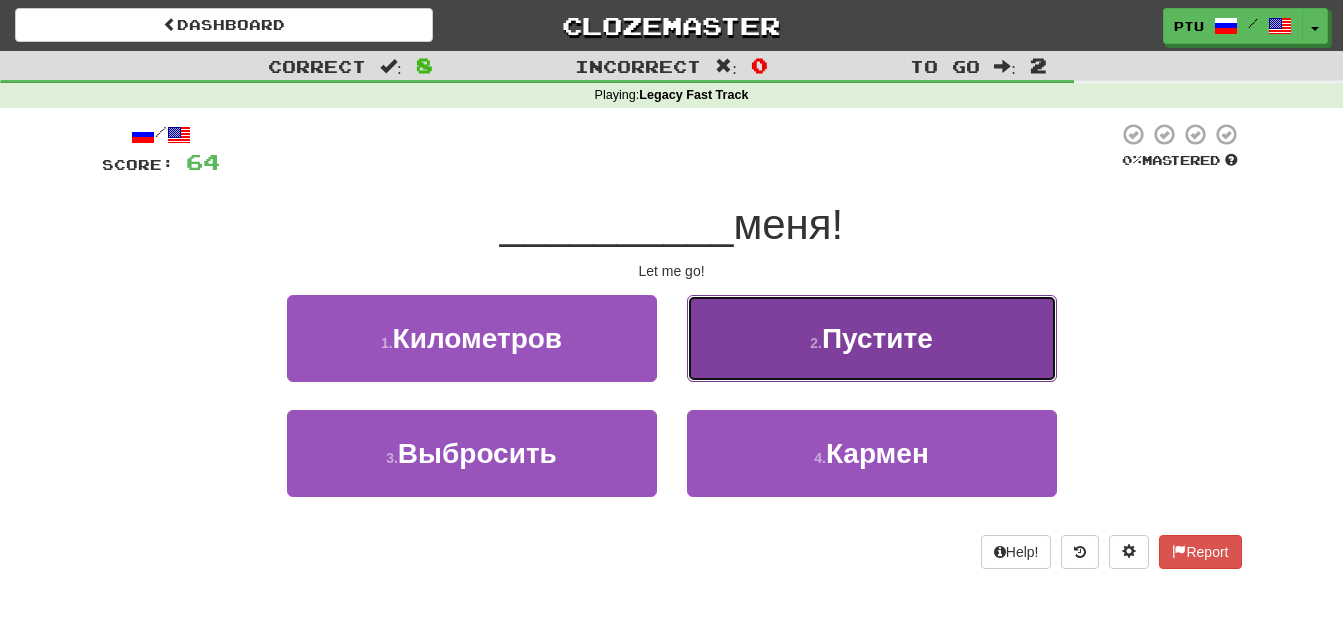 click on "Пустите" at bounding box center (877, 338) 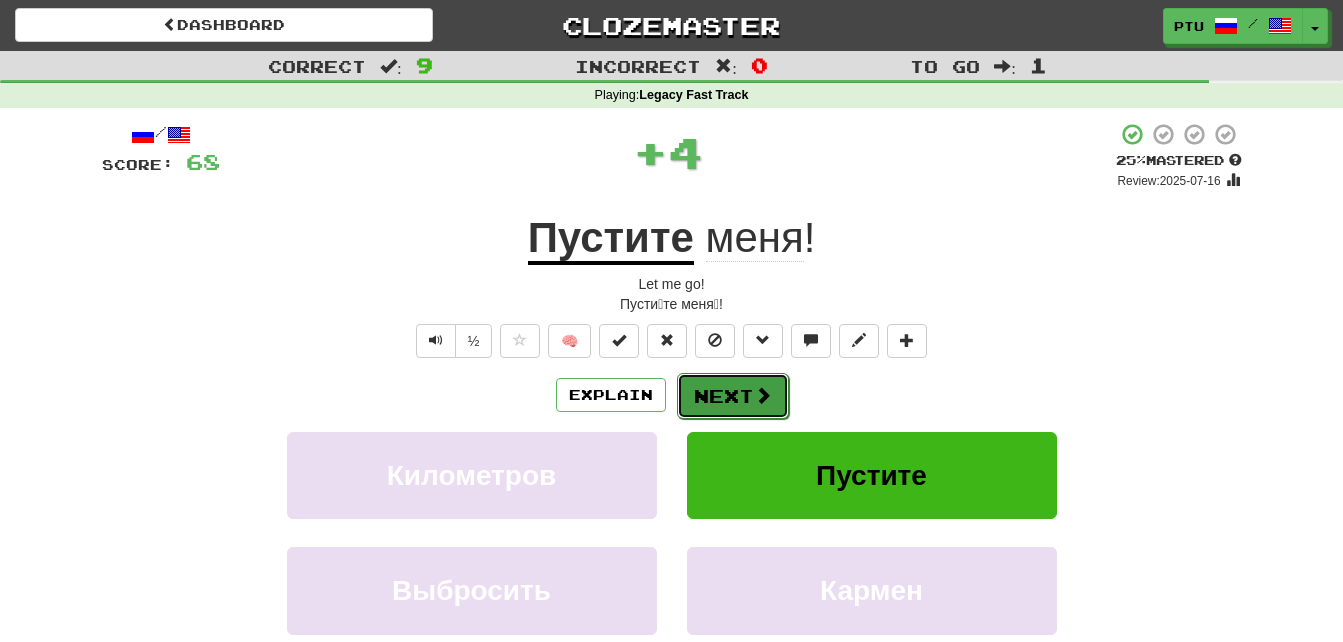 click on "Next" at bounding box center (733, 396) 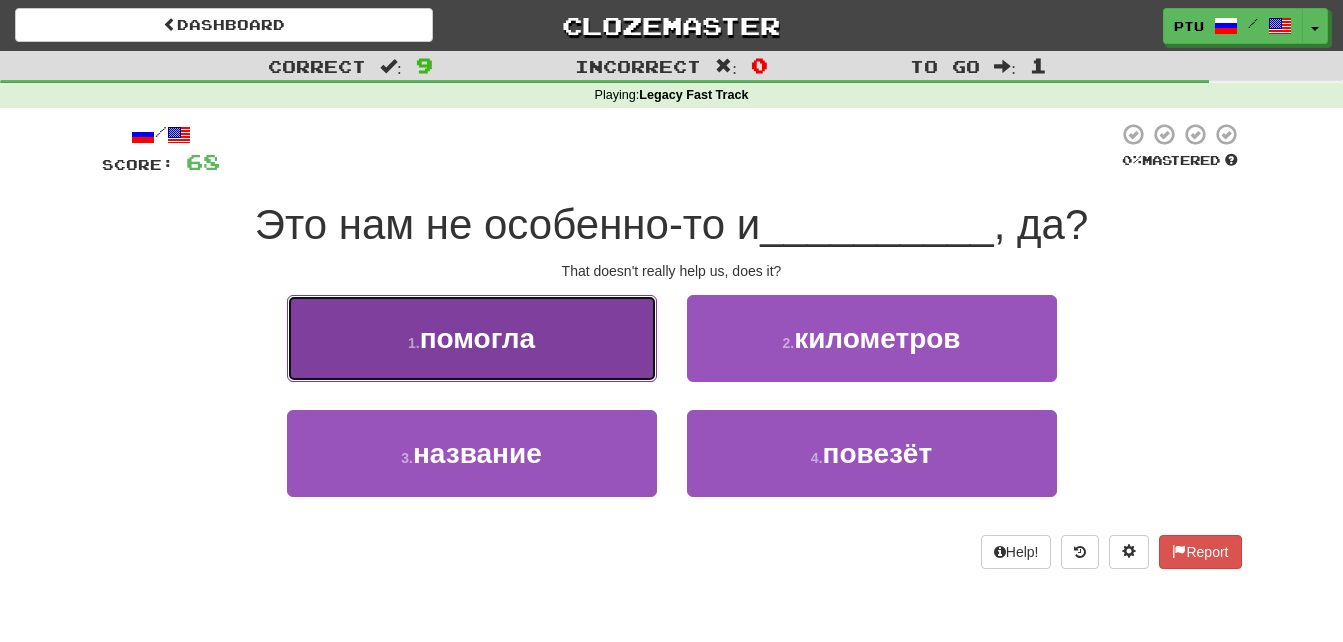 click on "помогла" at bounding box center (477, 338) 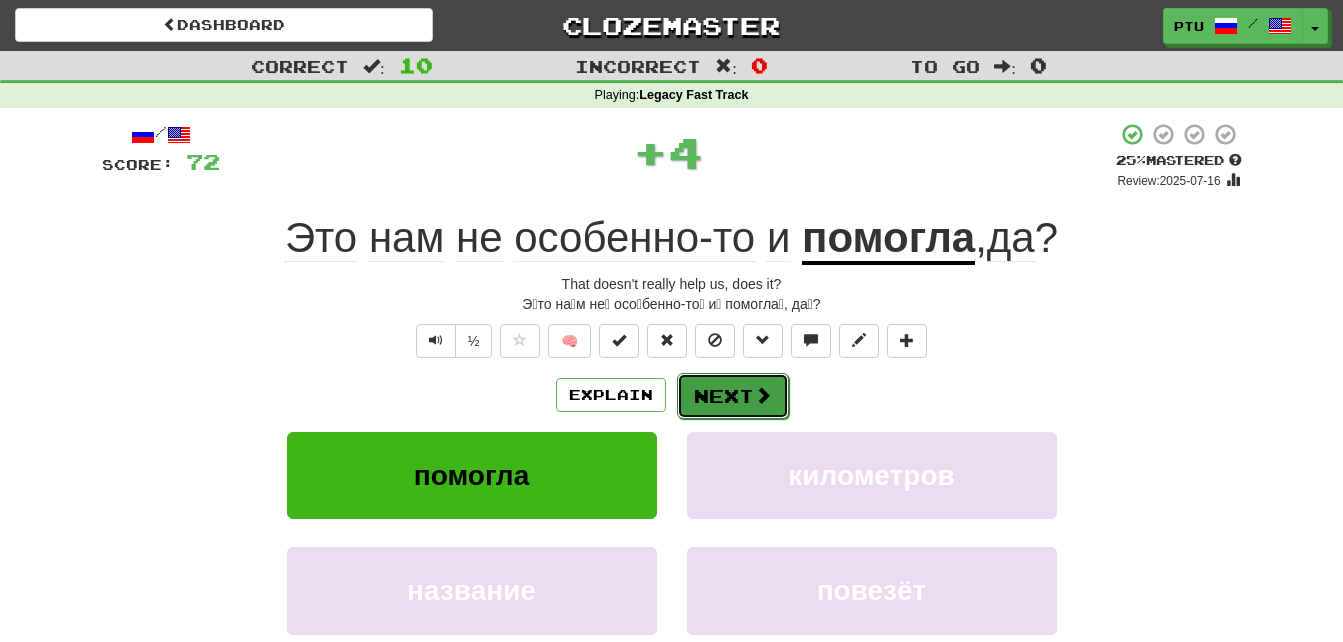 click at bounding box center [763, 395] 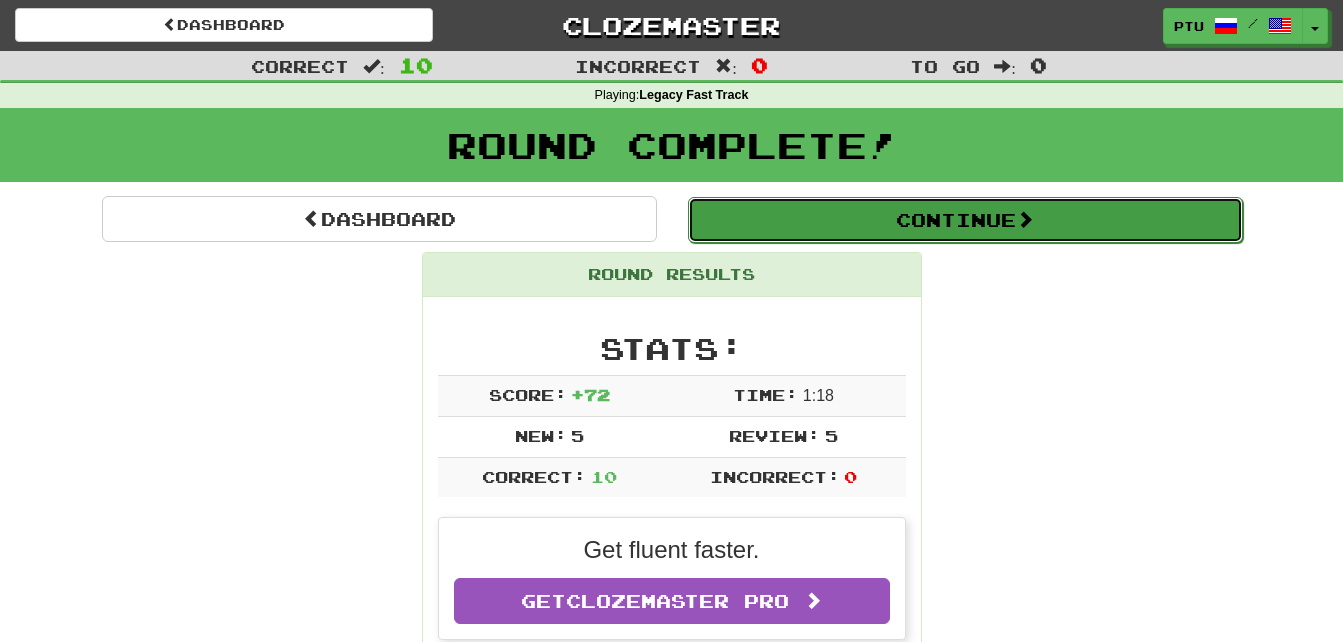 click on "Continue" at bounding box center (965, 220) 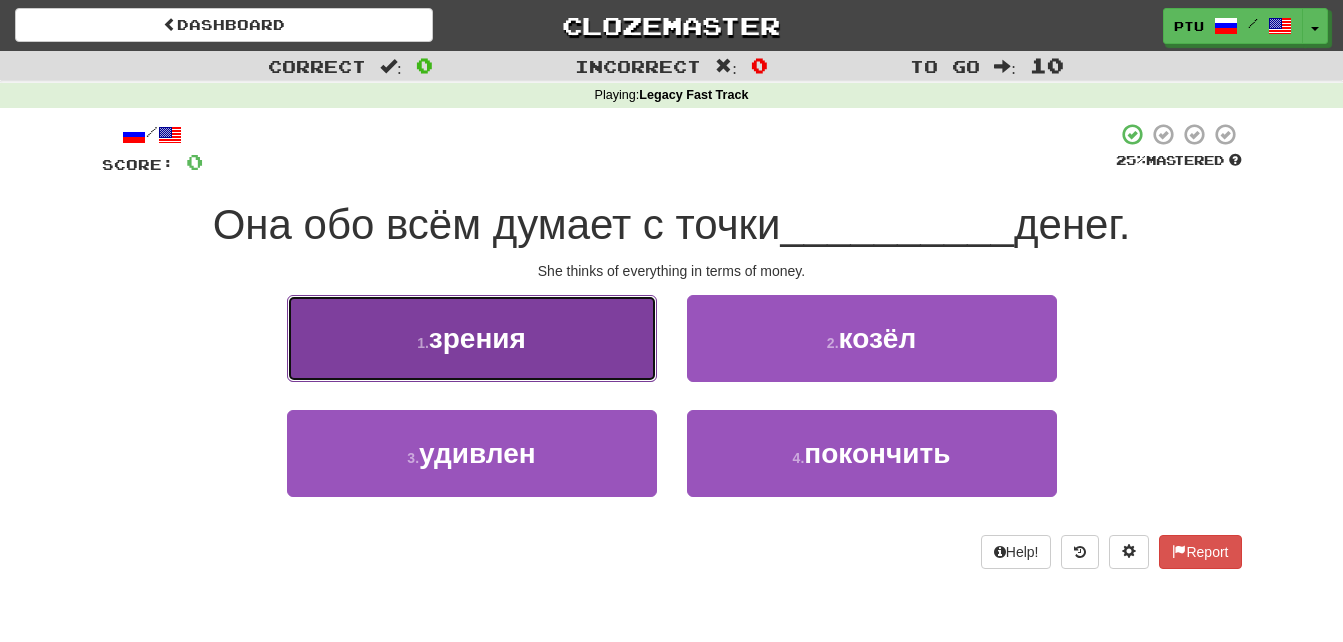 click on "1 .  зрения" at bounding box center [472, 338] 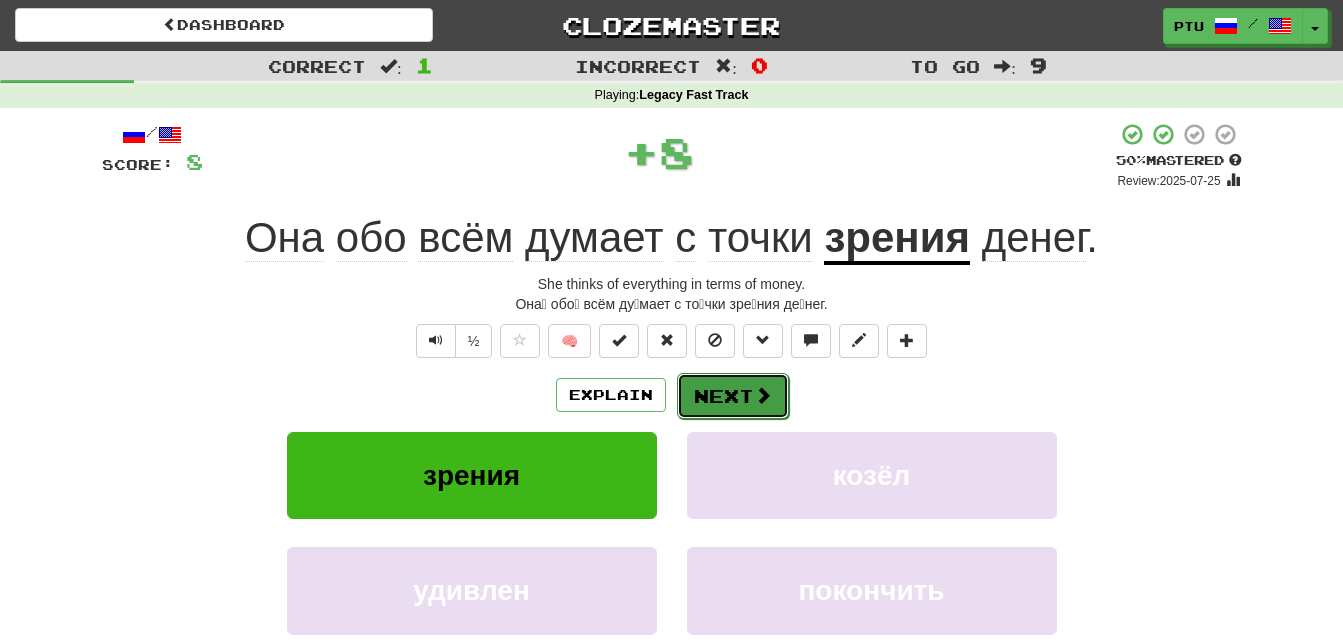 click on "Next" at bounding box center (733, 396) 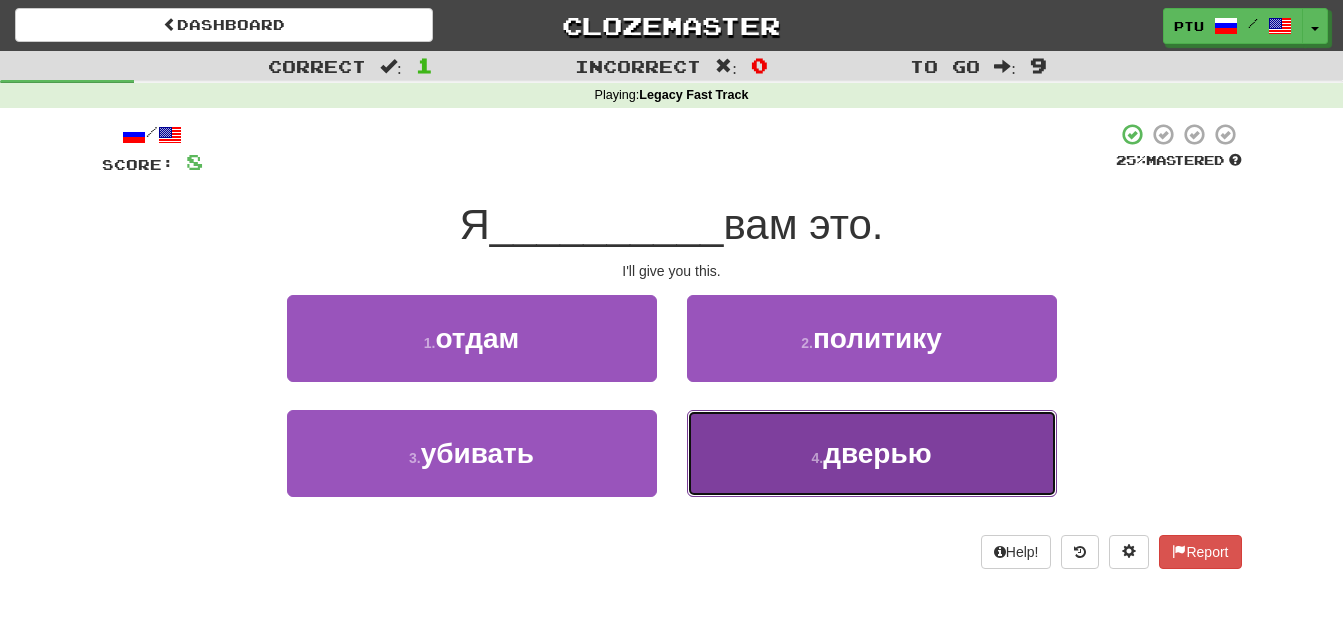 click on "дверью" at bounding box center [877, 453] 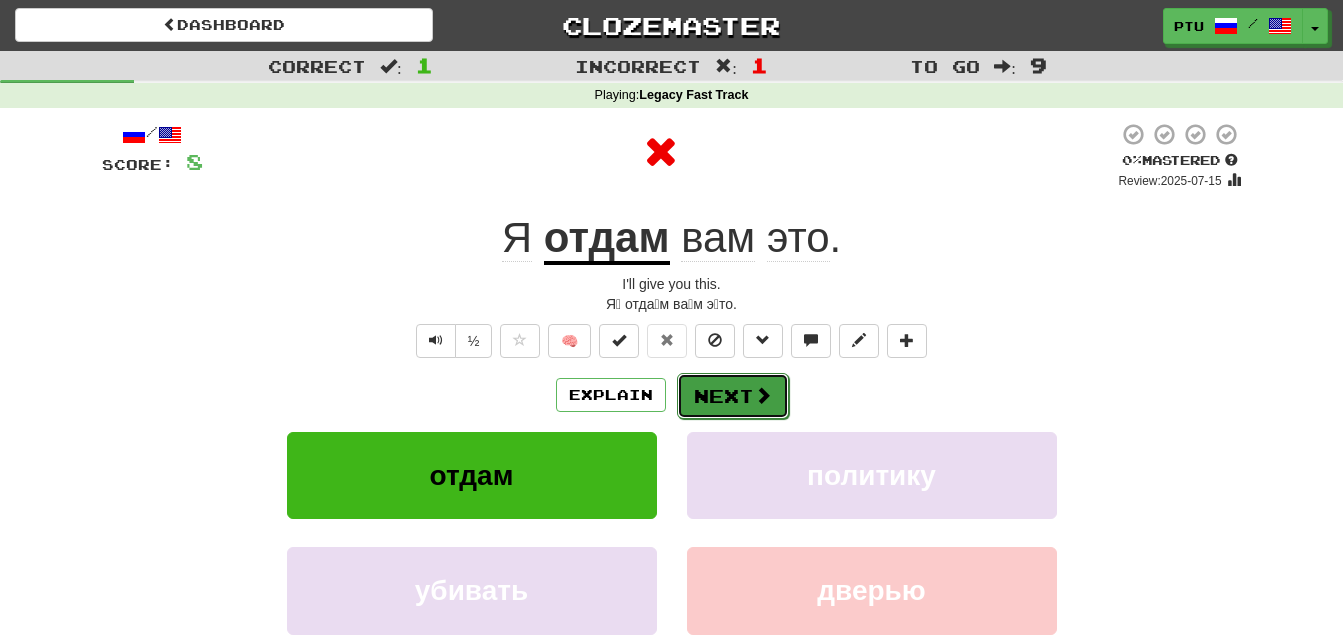 click on "Next" at bounding box center [733, 396] 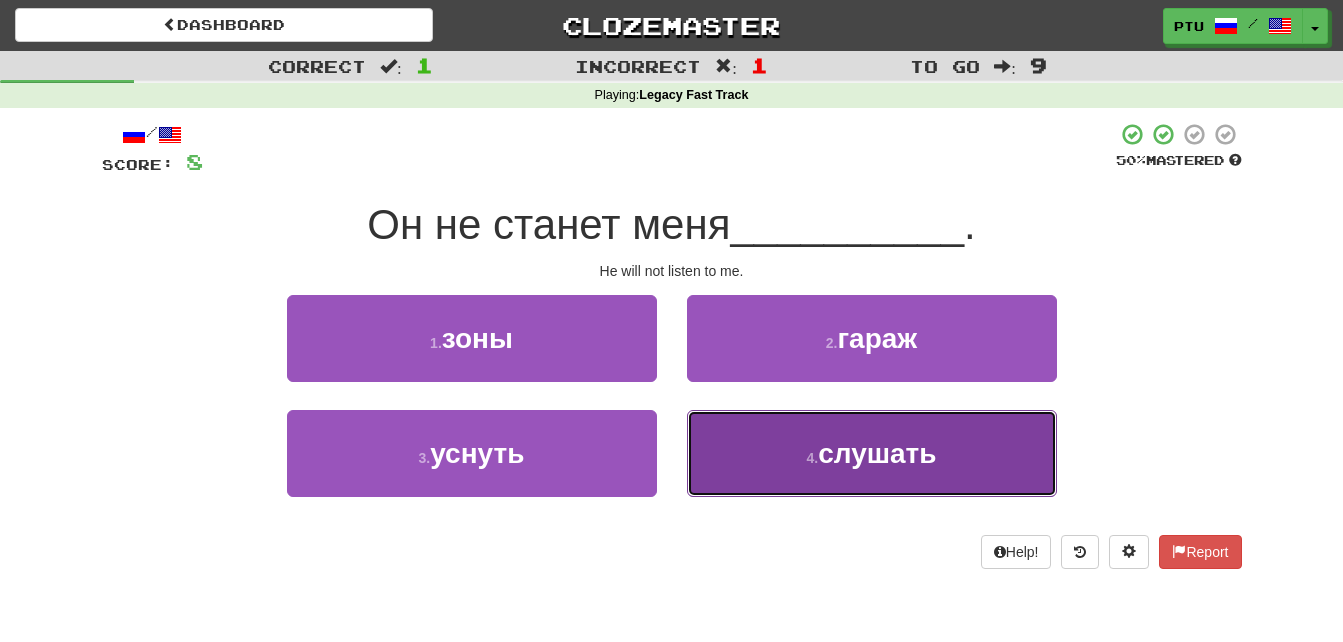 click on "слушать" at bounding box center (877, 453) 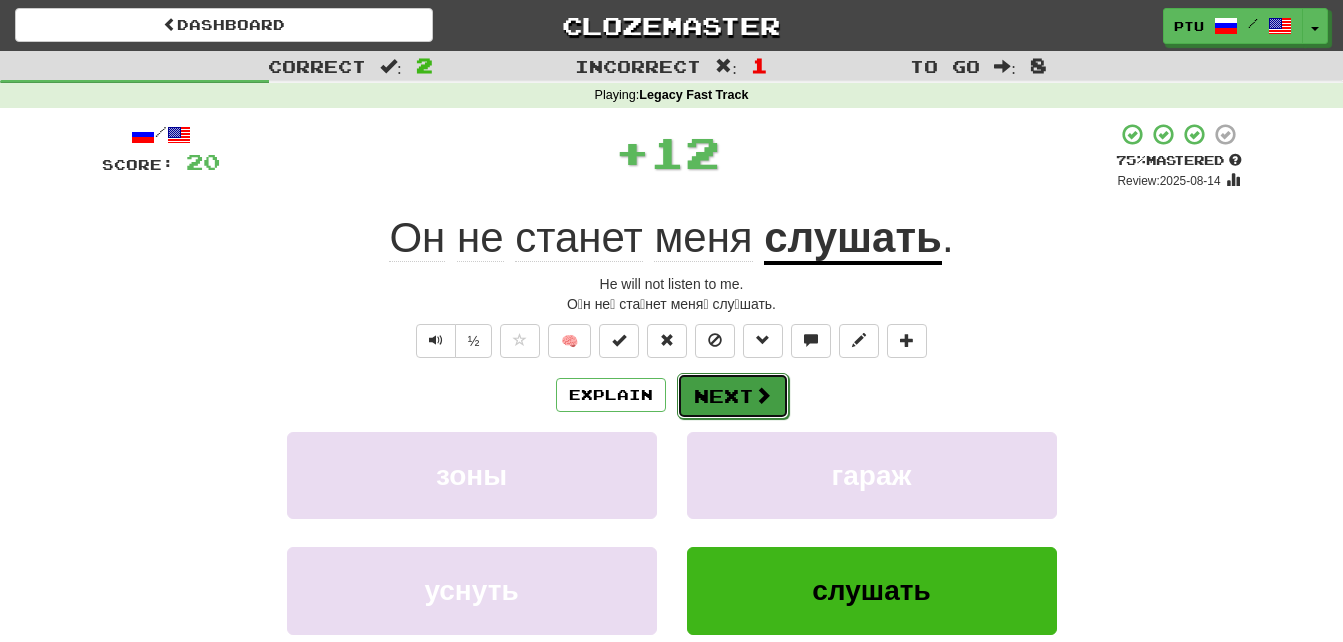 click on "Next" at bounding box center (733, 396) 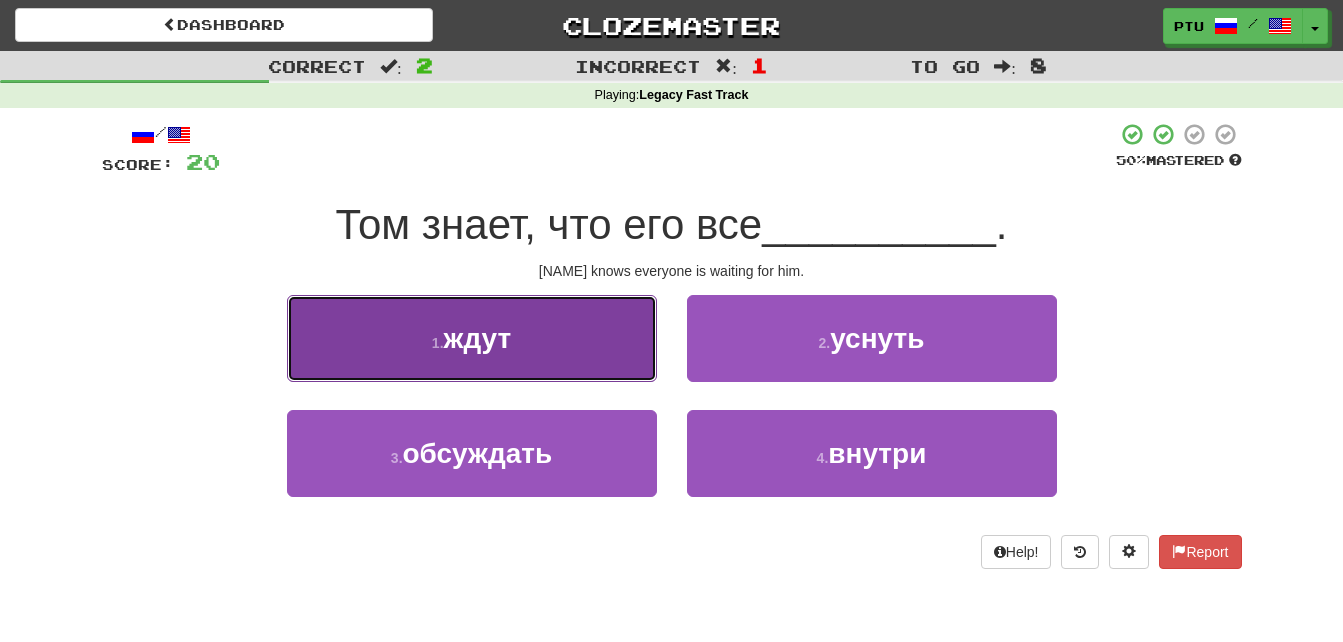 click on "ждут" at bounding box center (478, 338) 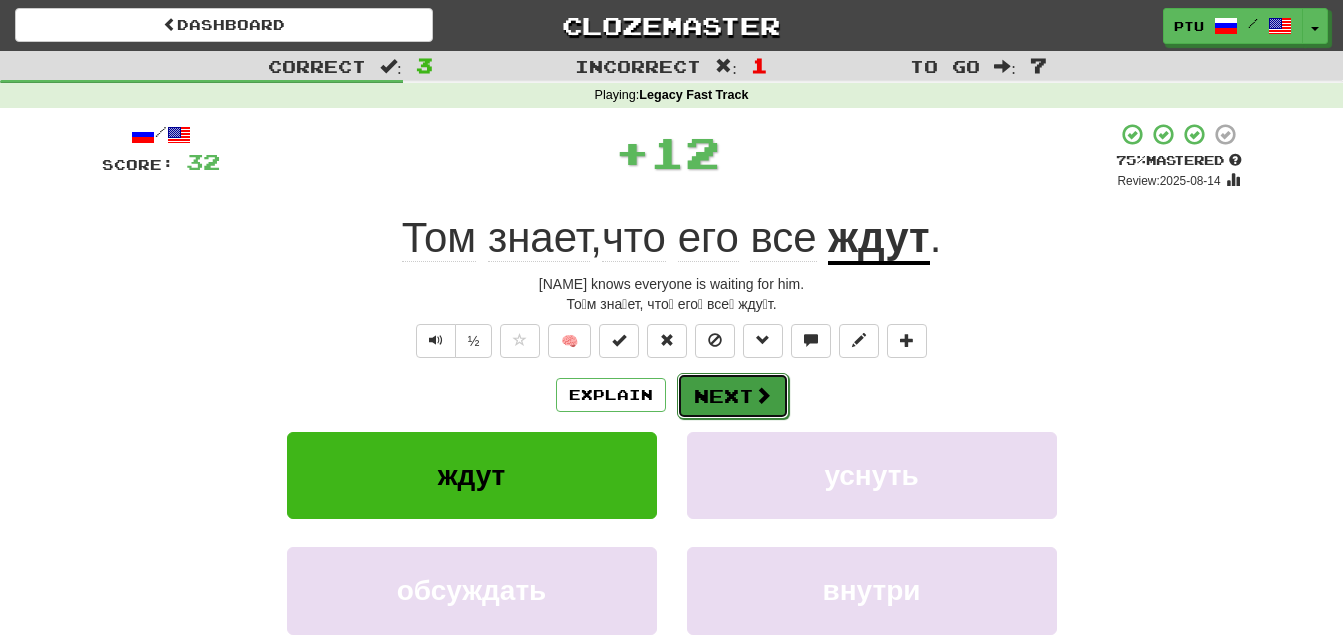 click at bounding box center (763, 395) 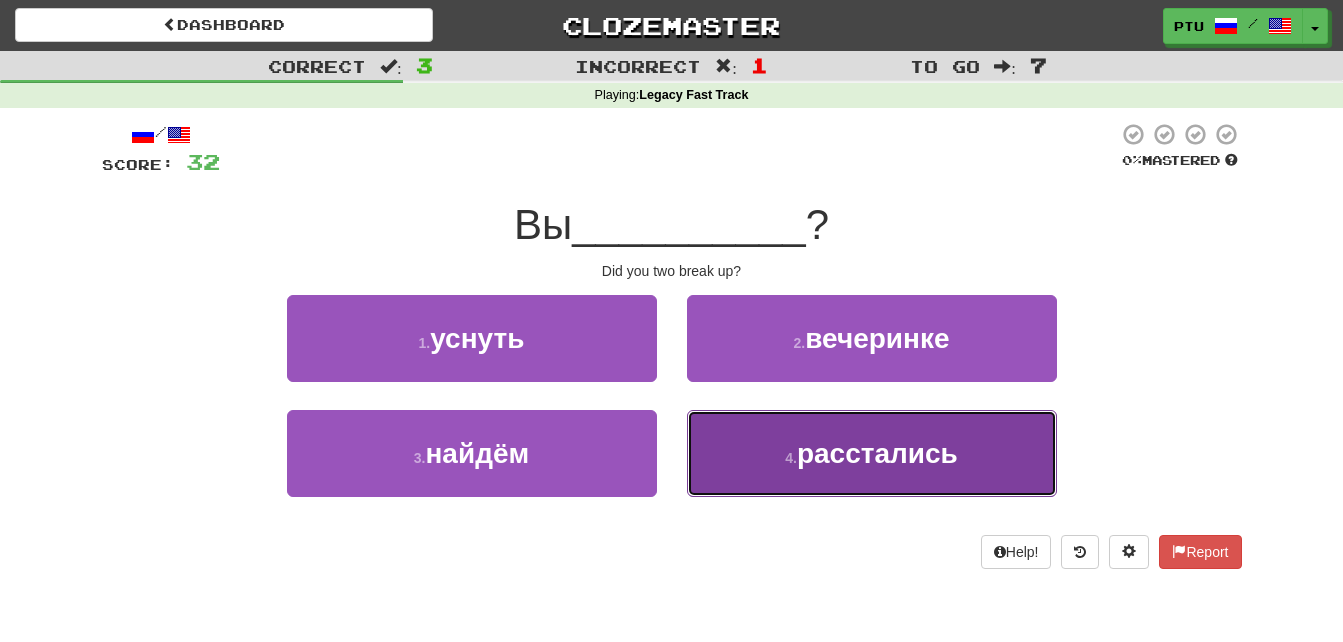 click on "расстались" at bounding box center [877, 453] 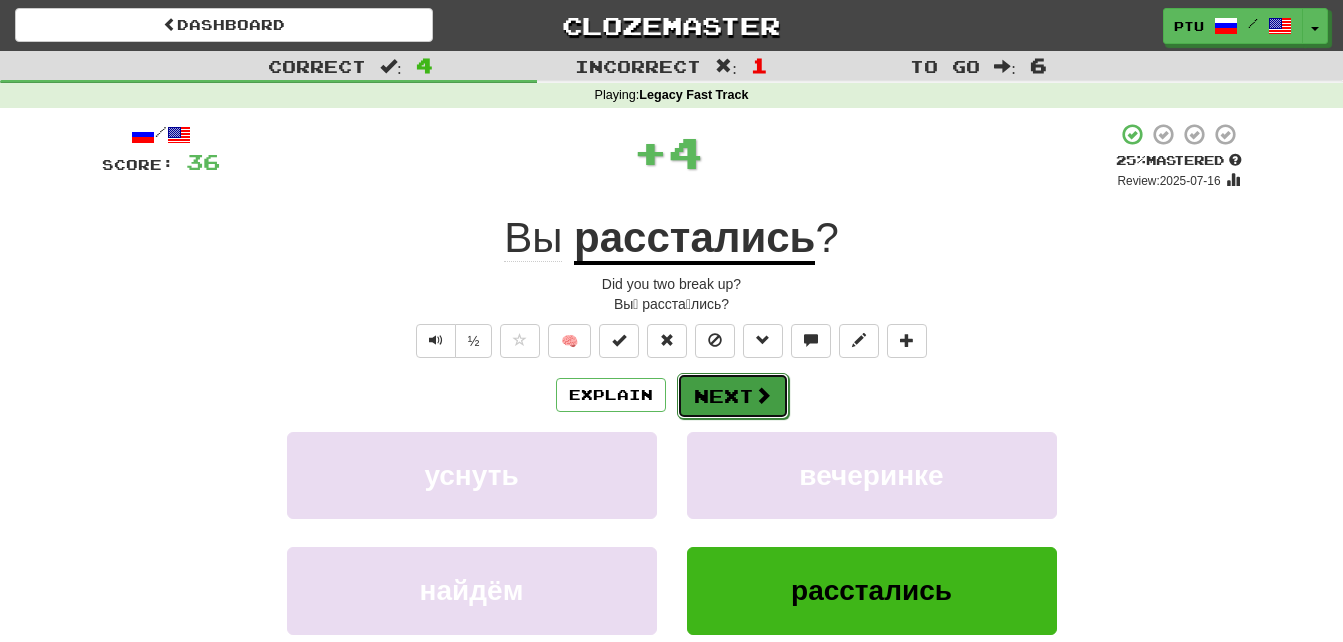 click on "Next" at bounding box center (733, 396) 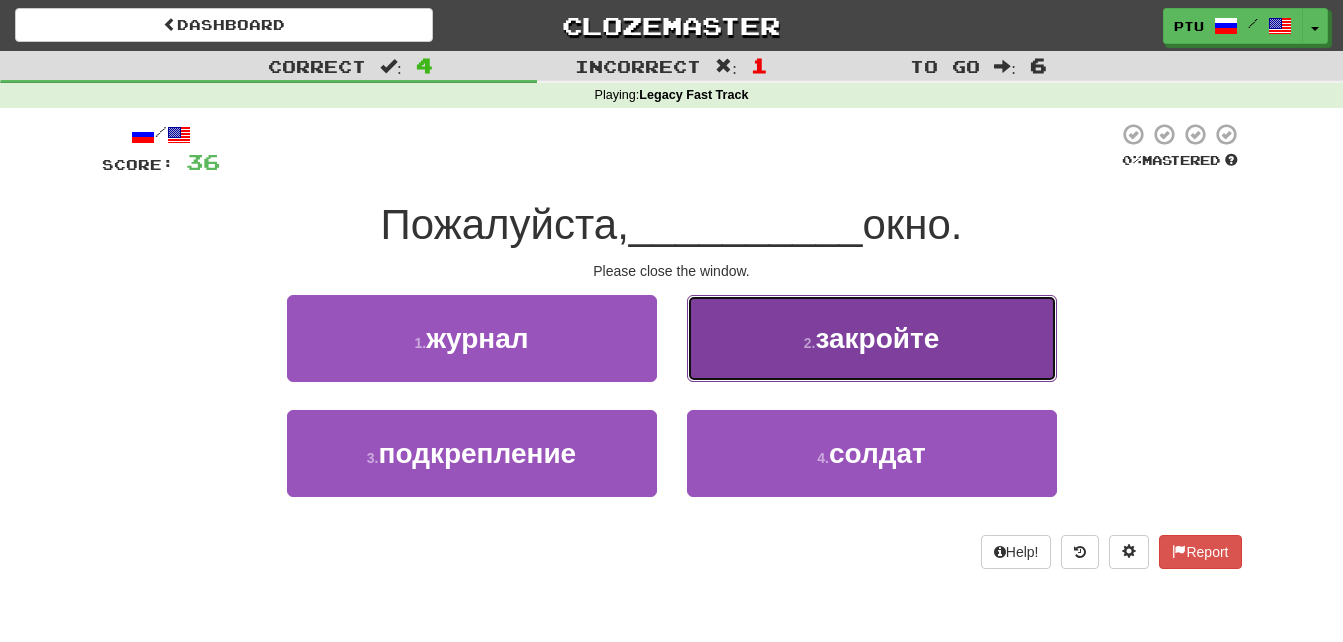 click on "2 ." at bounding box center (810, 343) 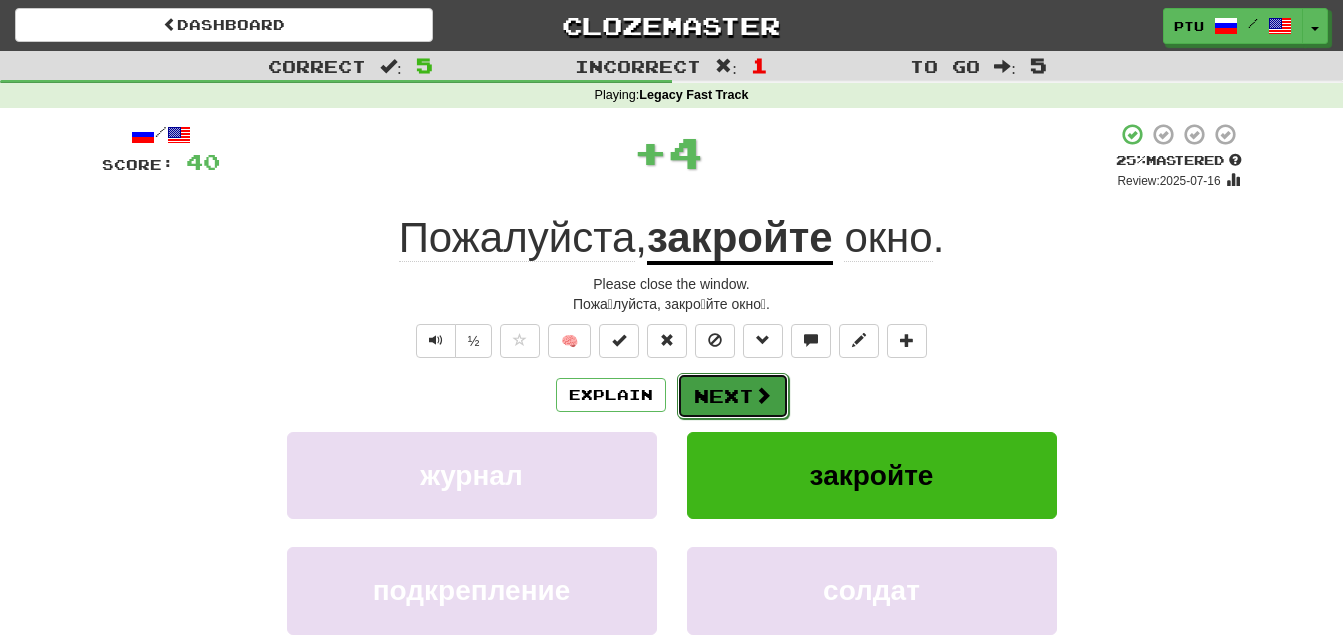 click on "Next" at bounding box center [733, 396] 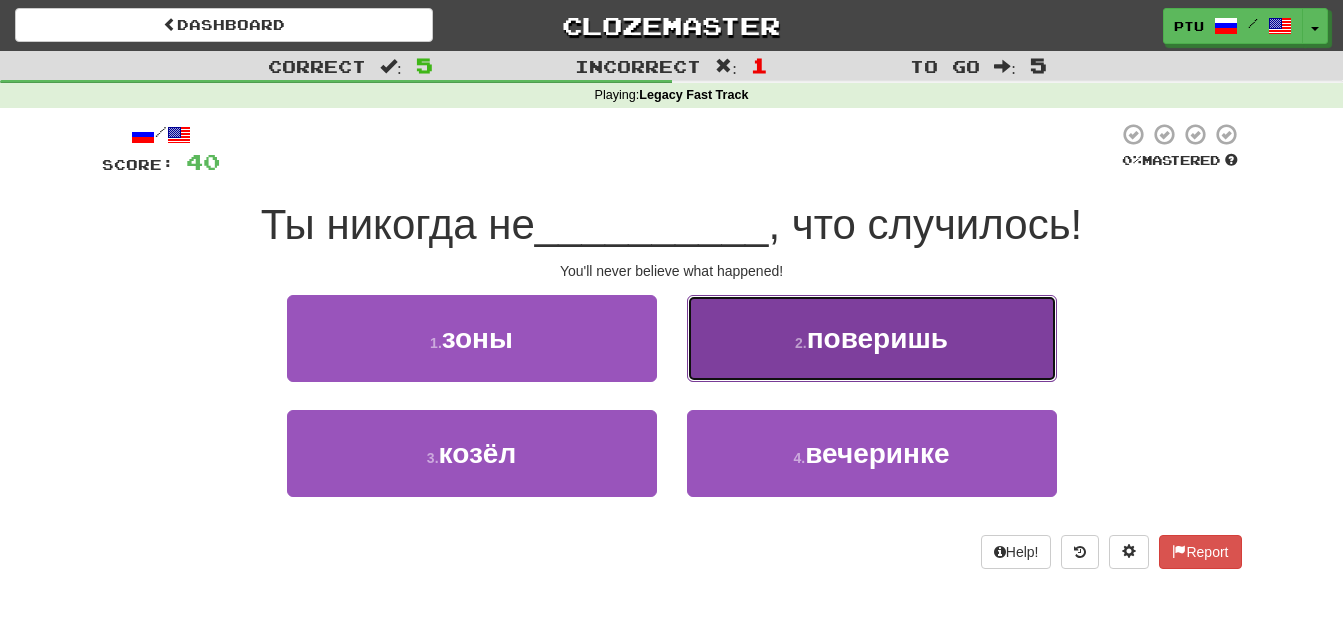 click on "поверишь" at bounding box center [877, 338] 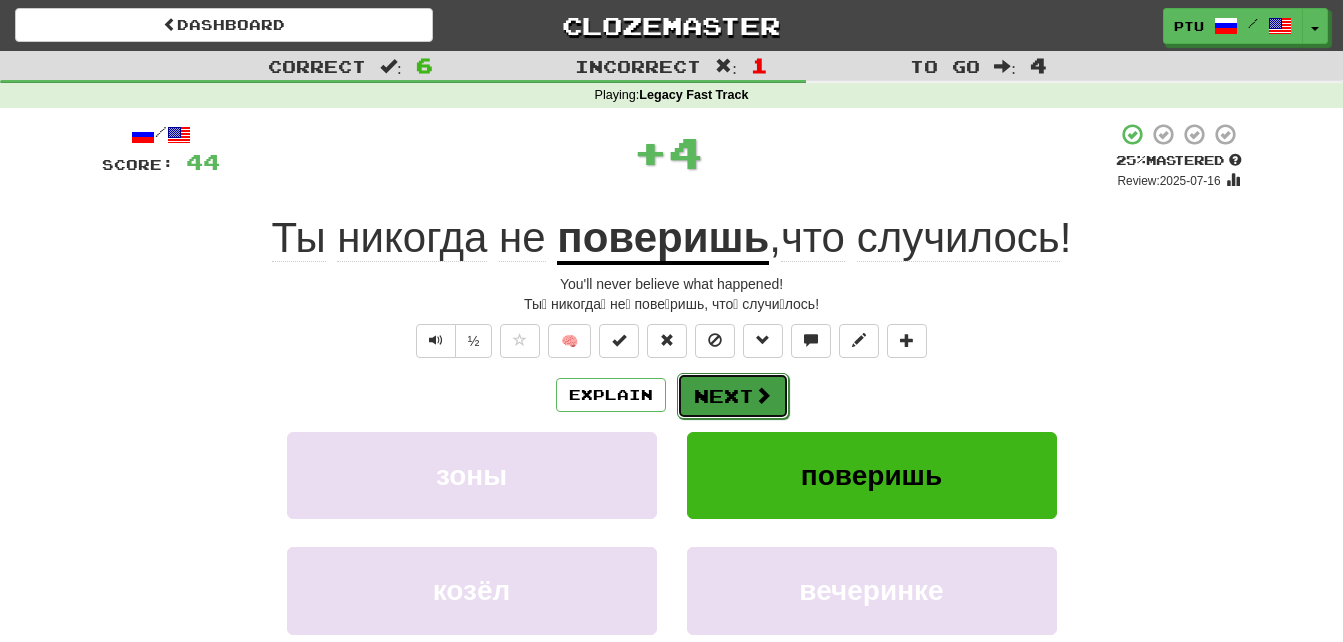 click on "Next" at bounding box center (733, 396) 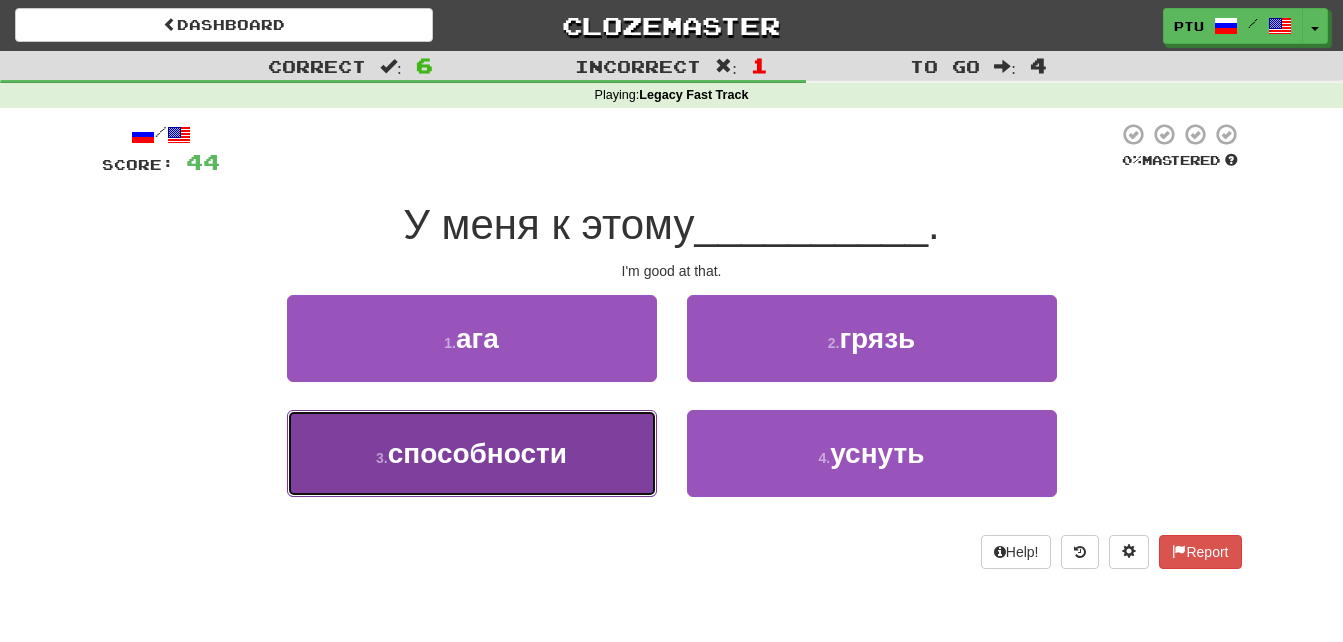 click on "3 .  способности" at bounding box center [472, 453] 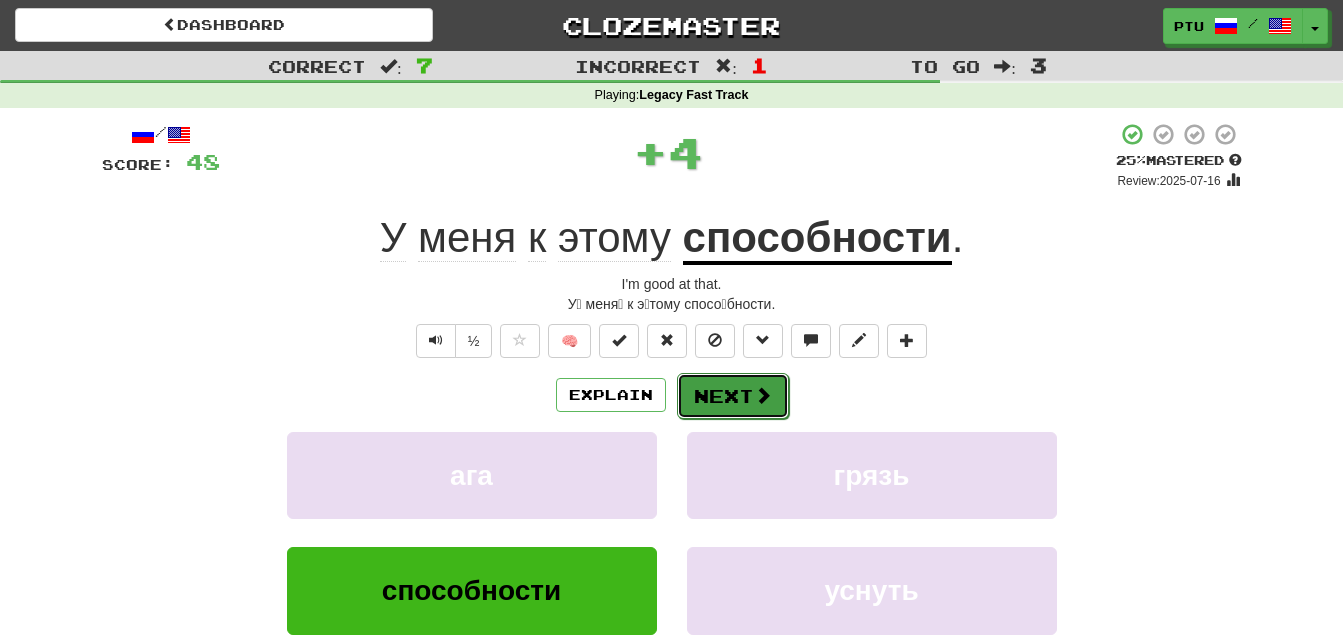 click on "Next" at bounding box center [733, 396] 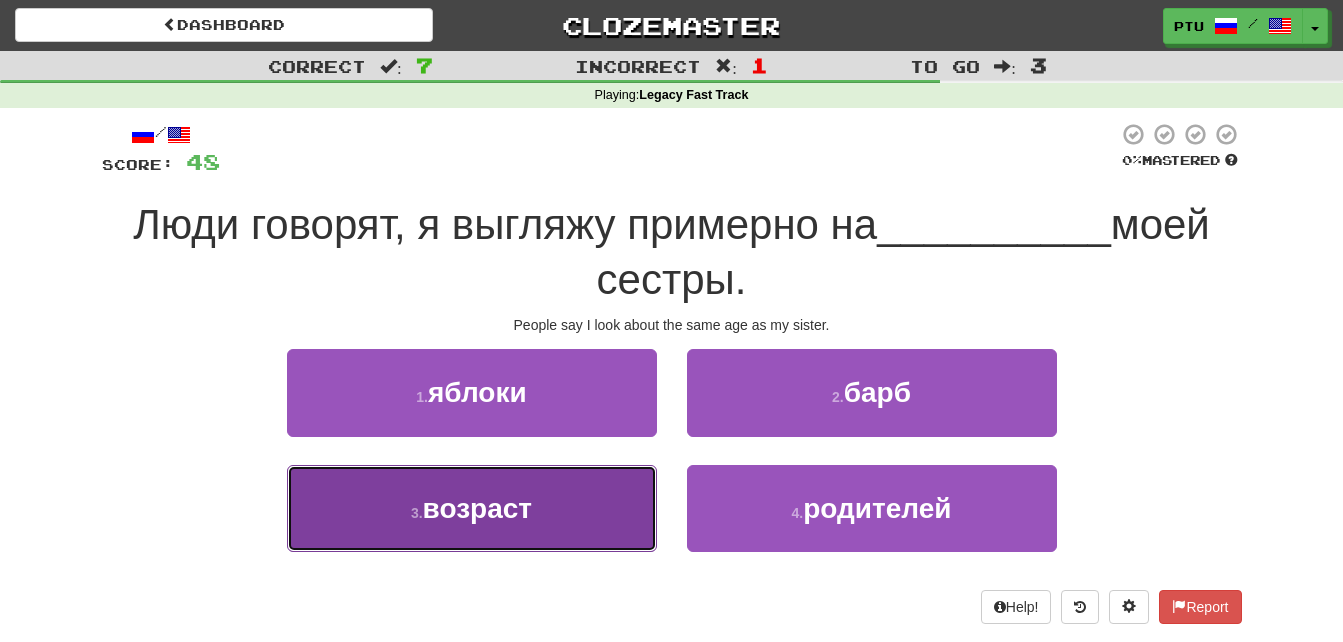 click on "возраст" at bounding box center (477, 508) 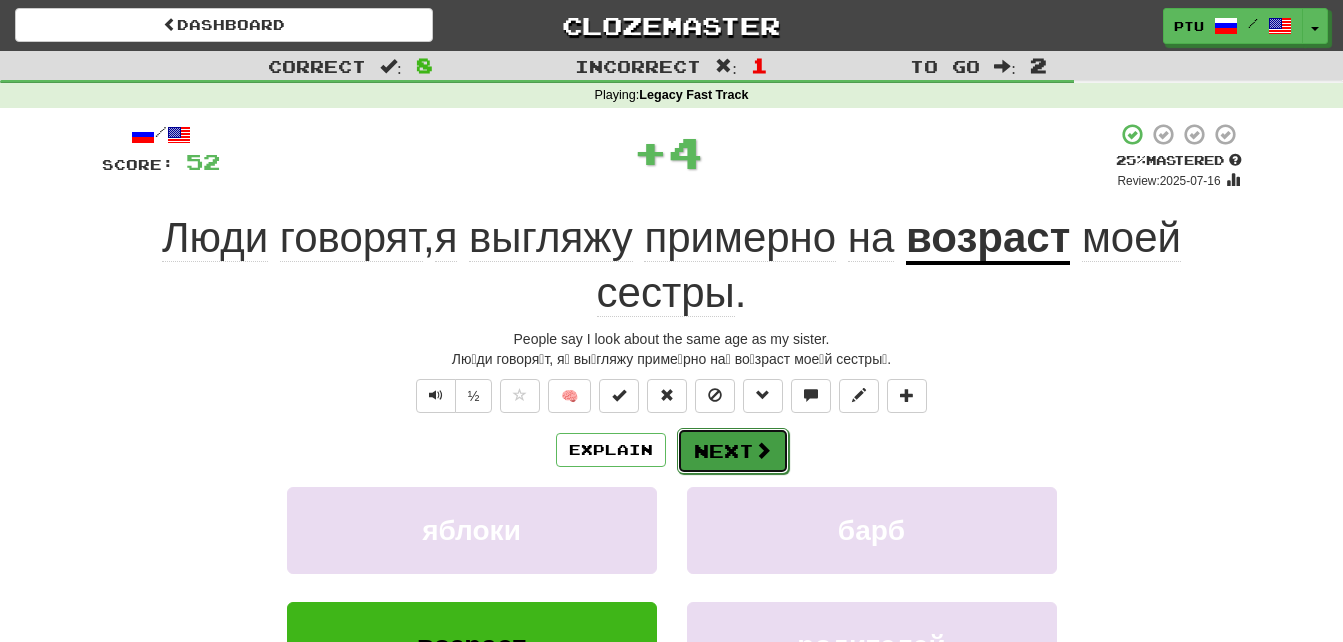 click on "Next" at bounding box center (733, 451) 